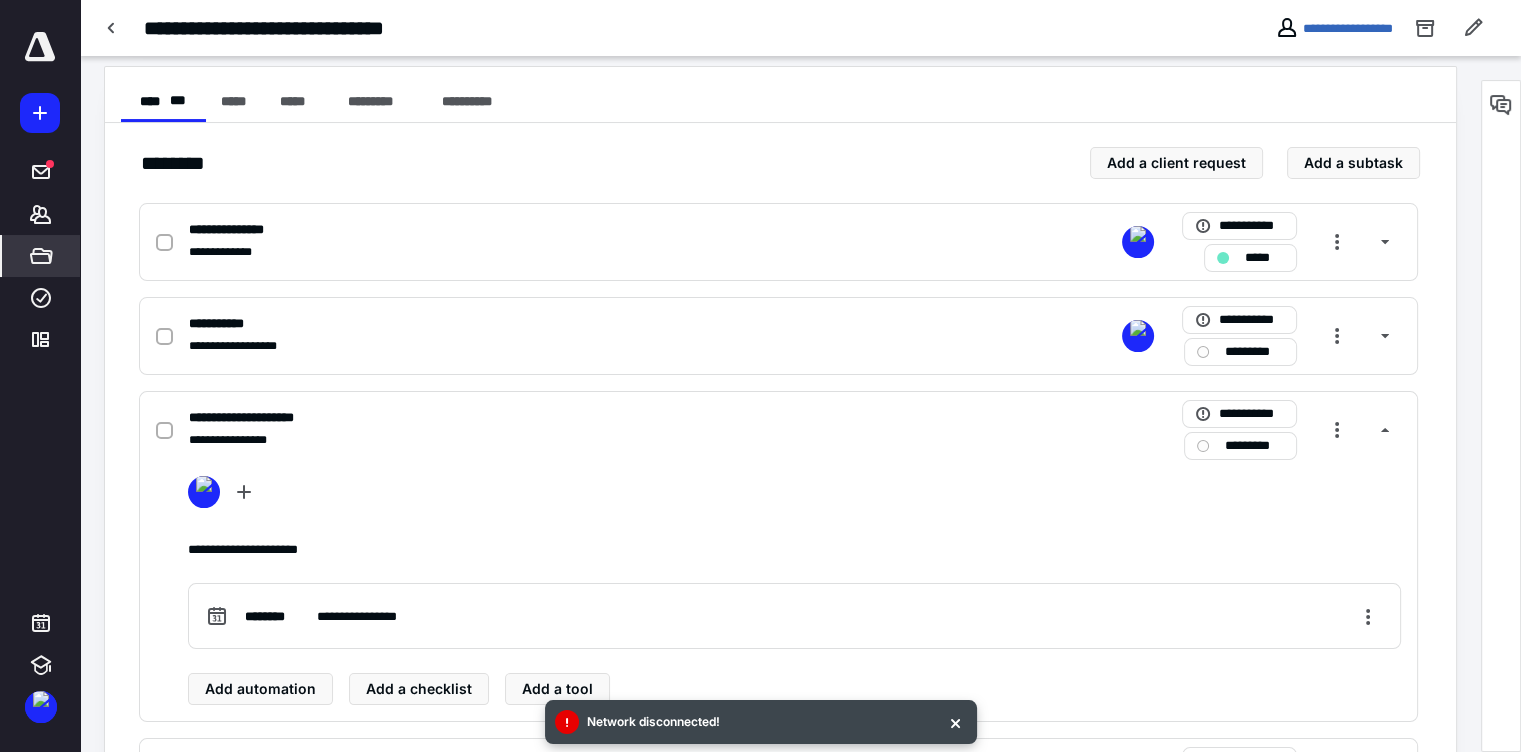 scroll, scrollTop: 0, scrollLeft: 0, axis: both 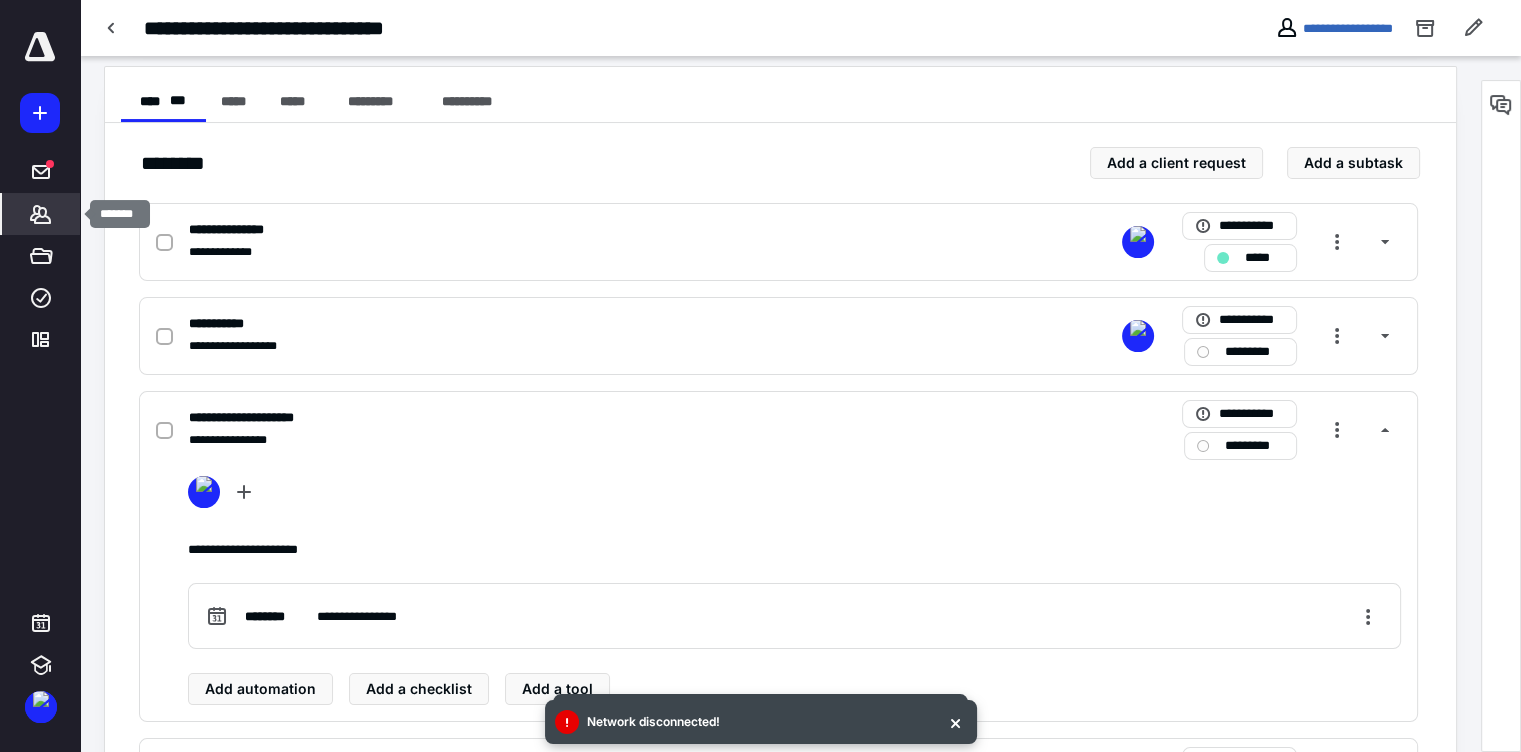 click 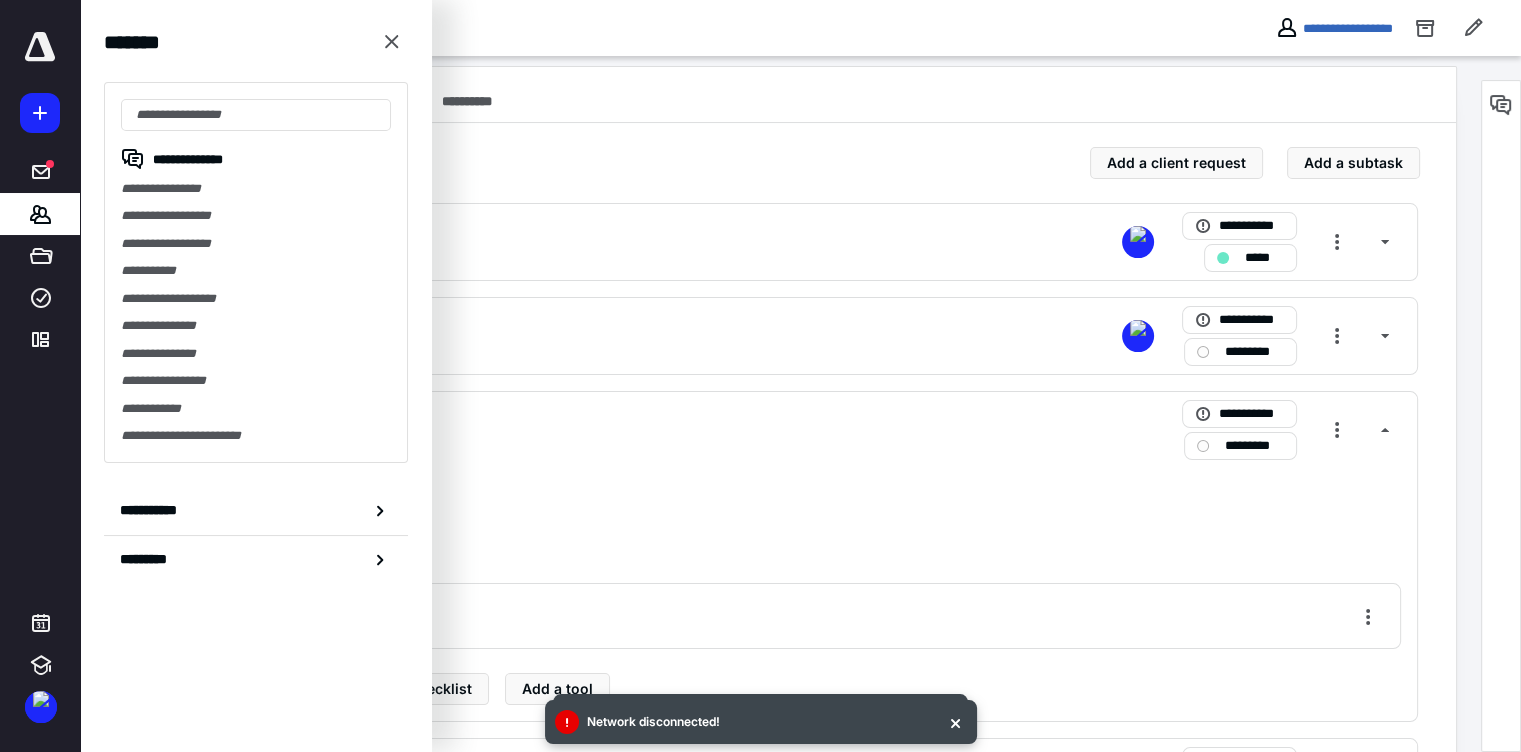 click on "**********" at bounding box center (256, 188) 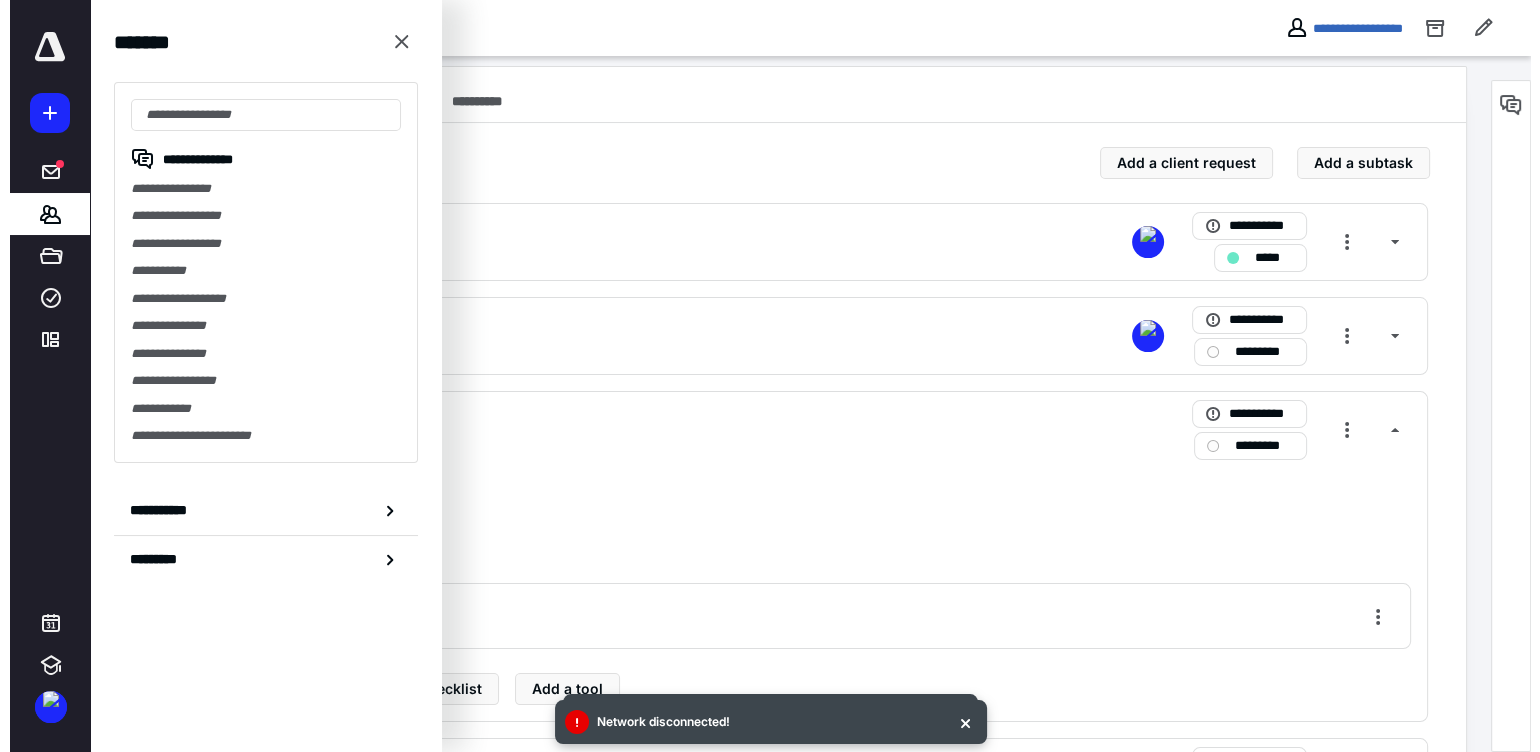 scroll, scrollTop: 0, scrollLeft: 0, axis: both 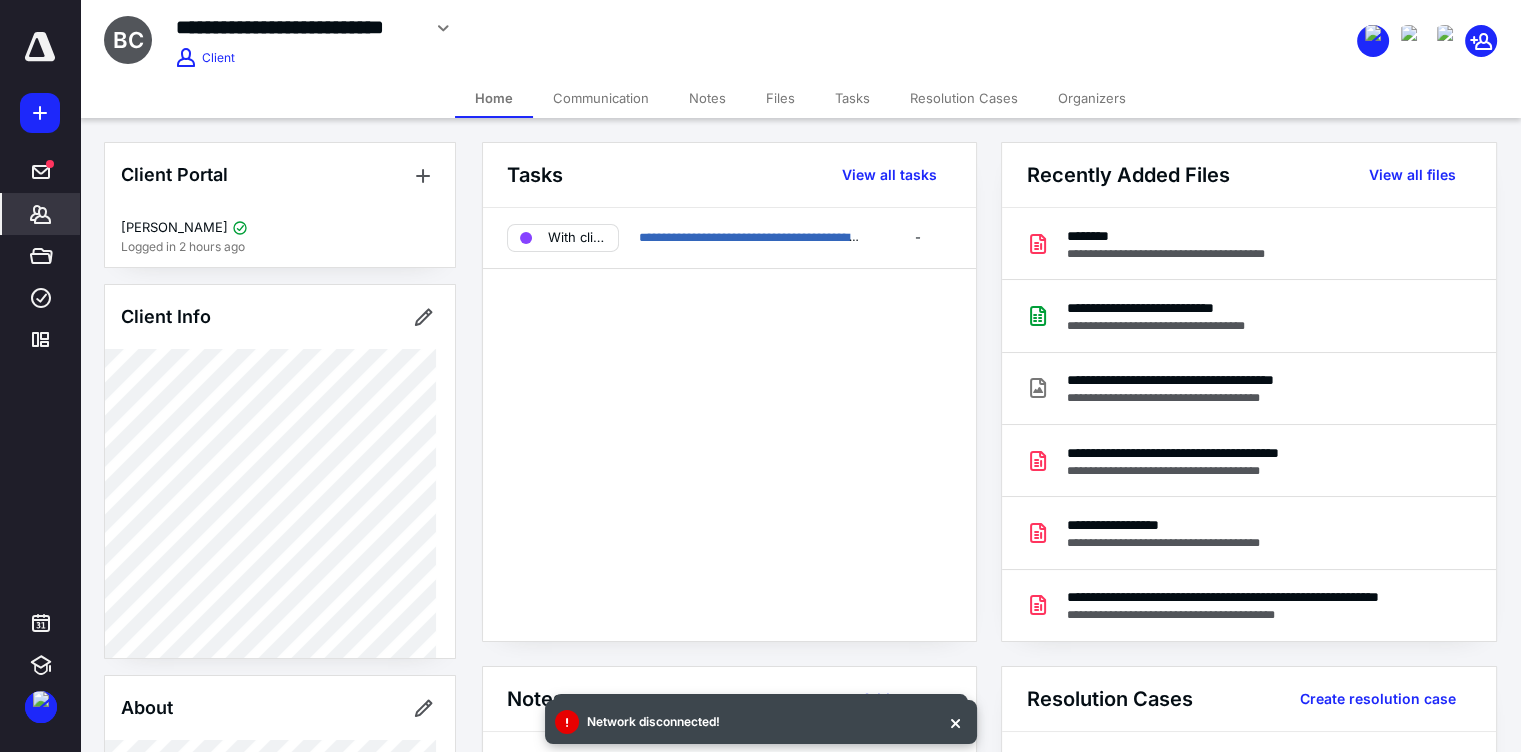 click on "Files" at bounding box center [780, 98] 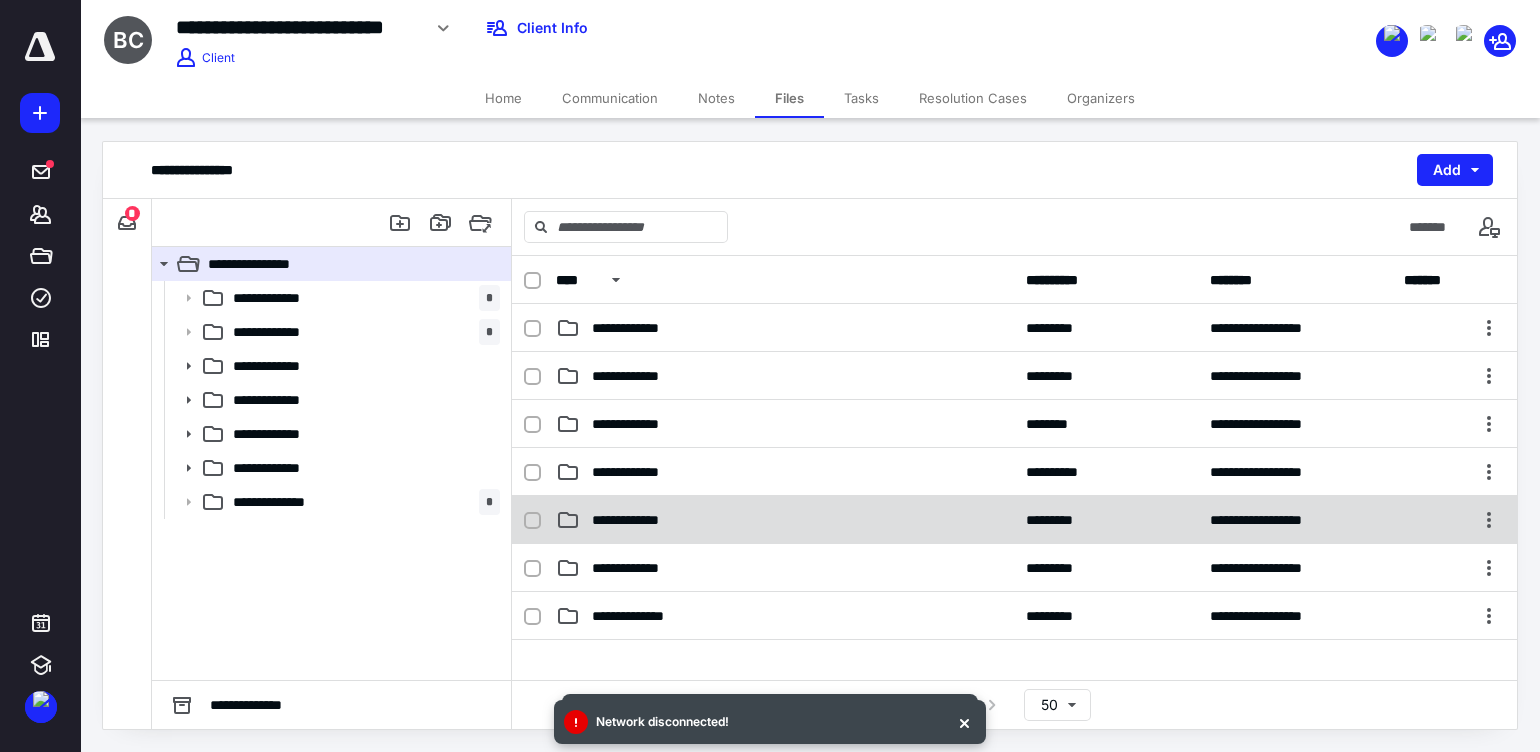 click on "**********" at bounding box center [640, 520] 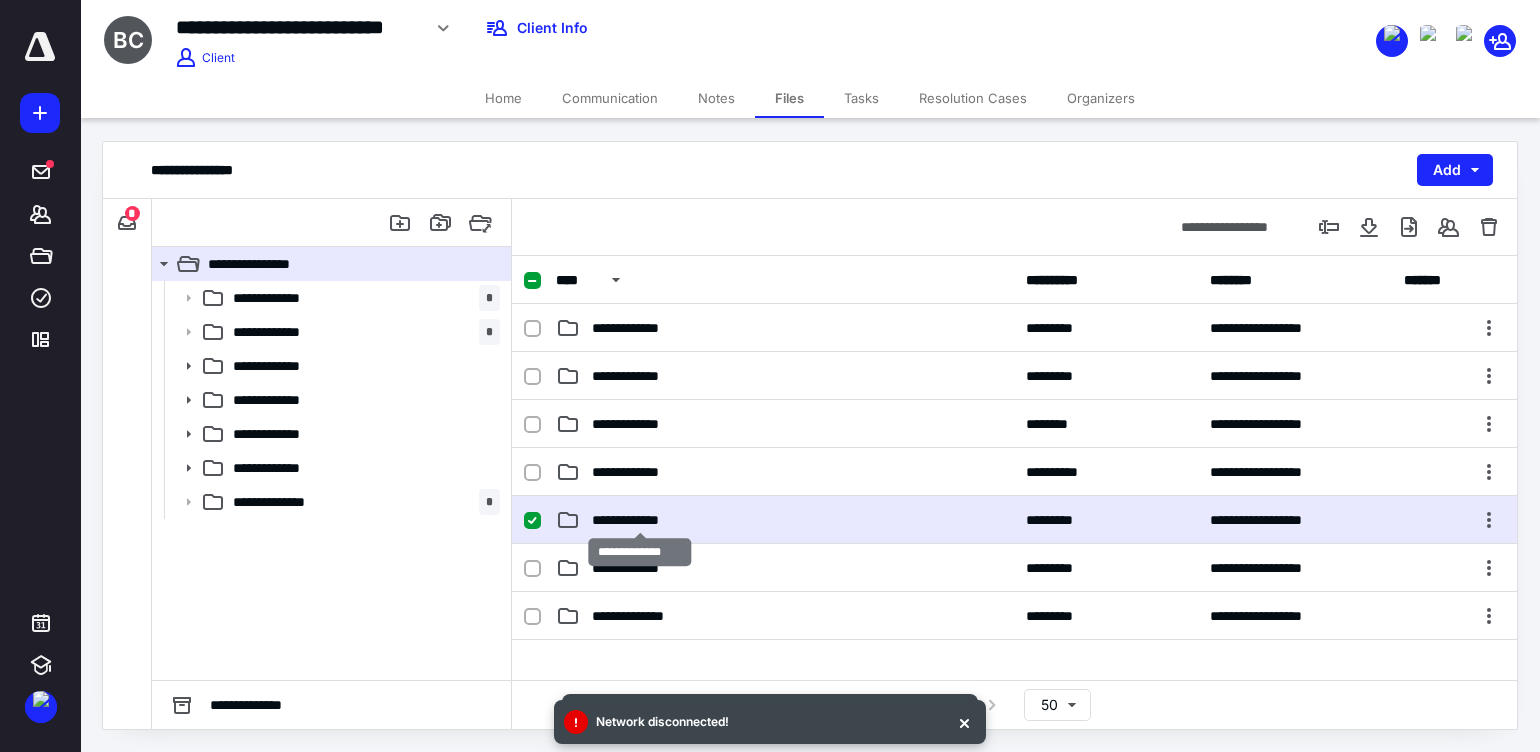 click on "**********" at bounding box center (640, 520) 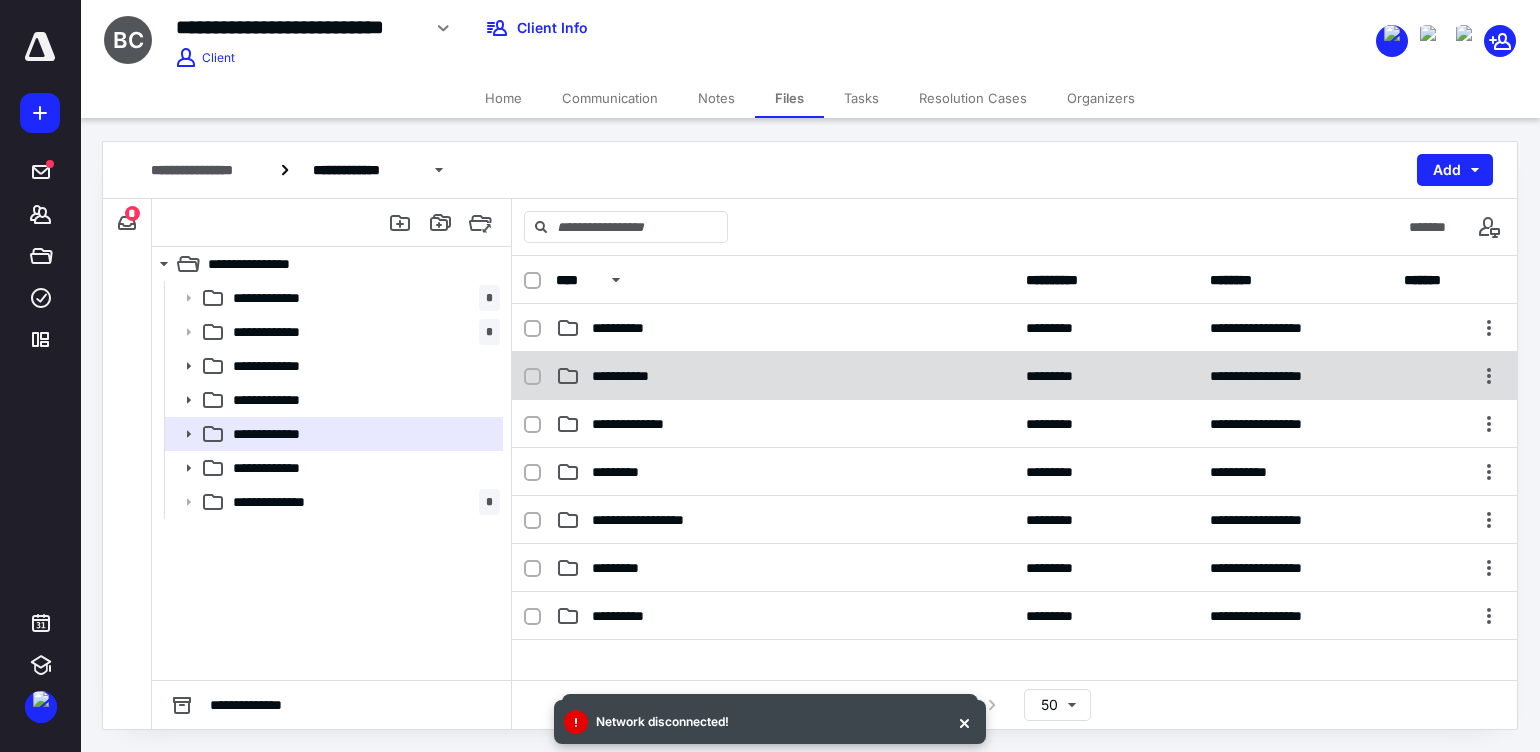 click on "**********" at bounding box center [785, 376] 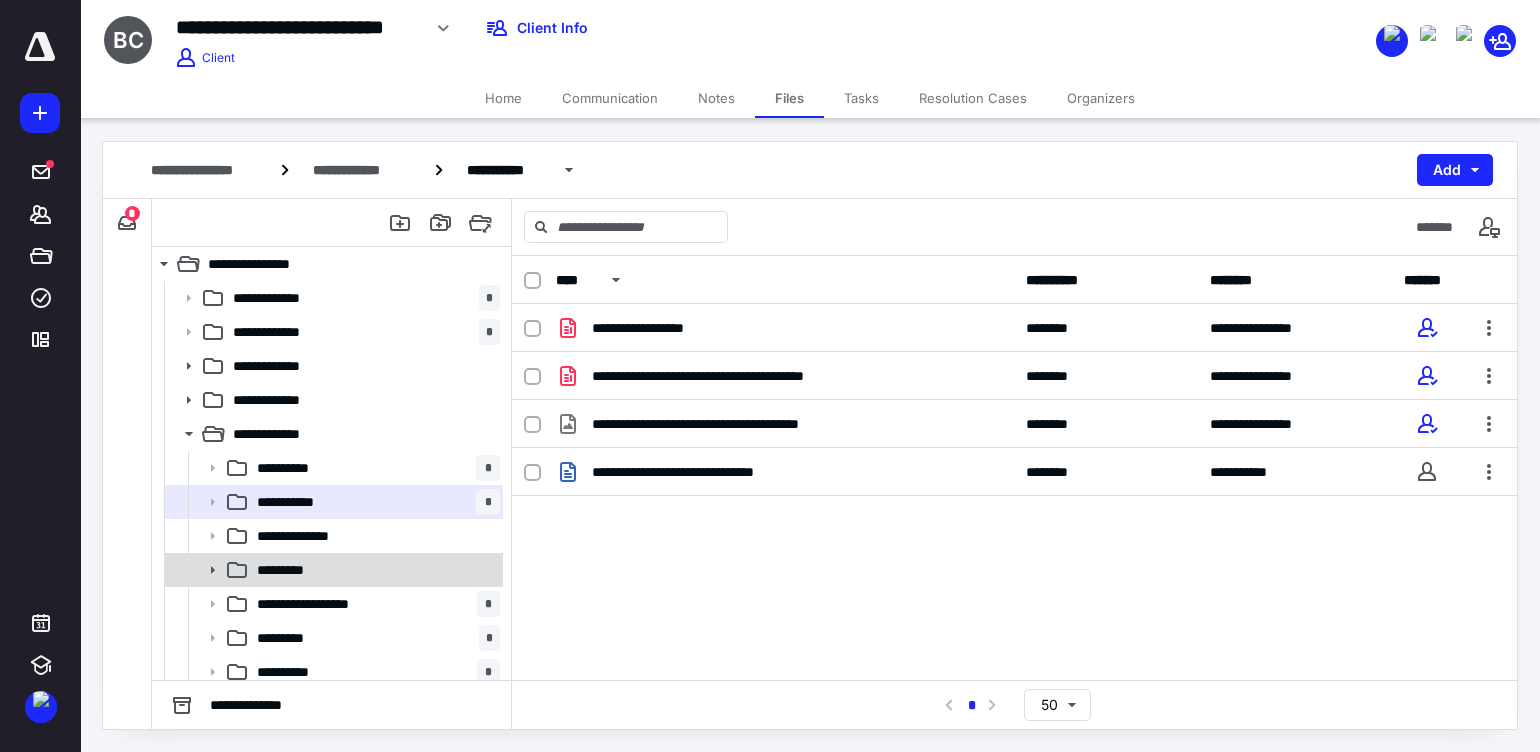 click on "*********" at bounding box center [374, 570] 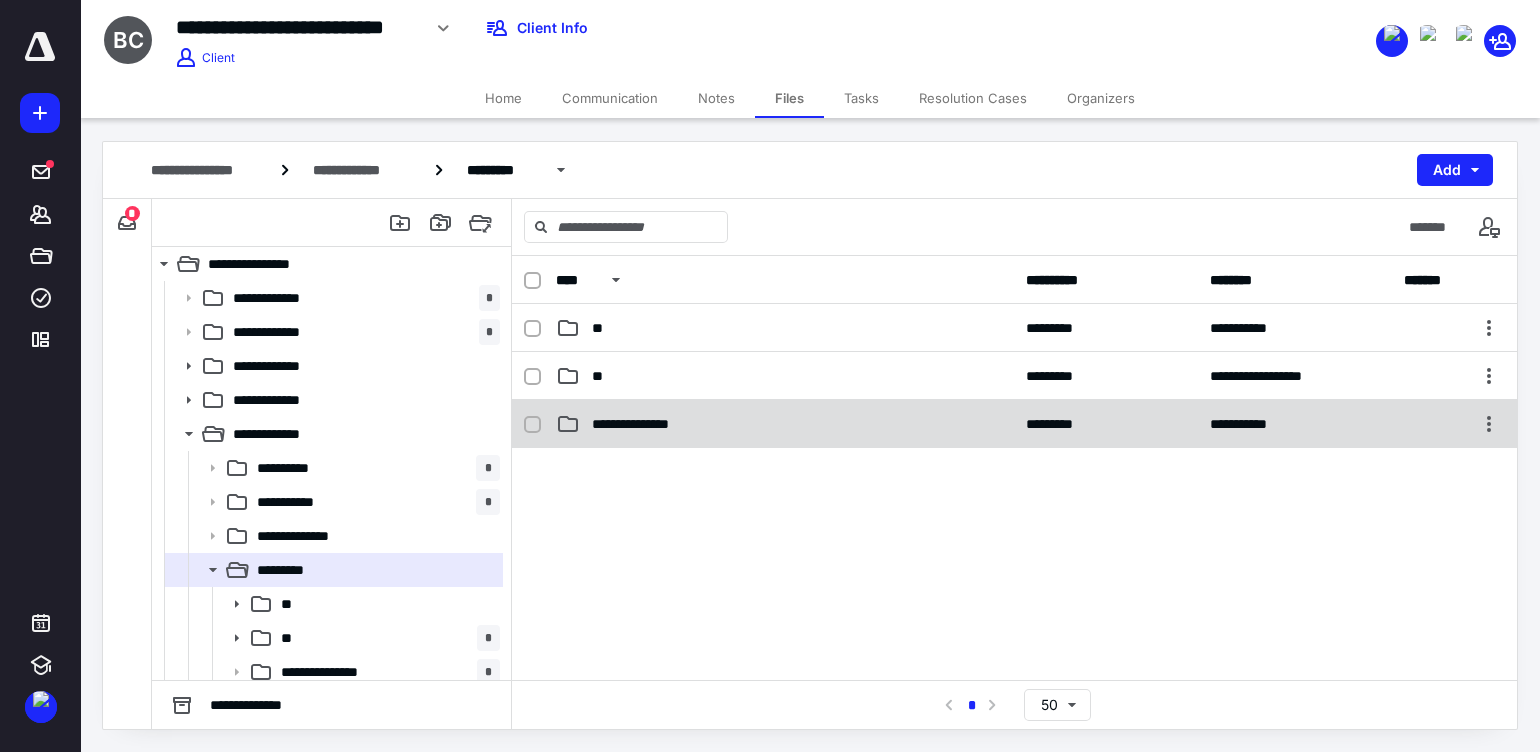 click on "**********" at bounding box center (785, 424) 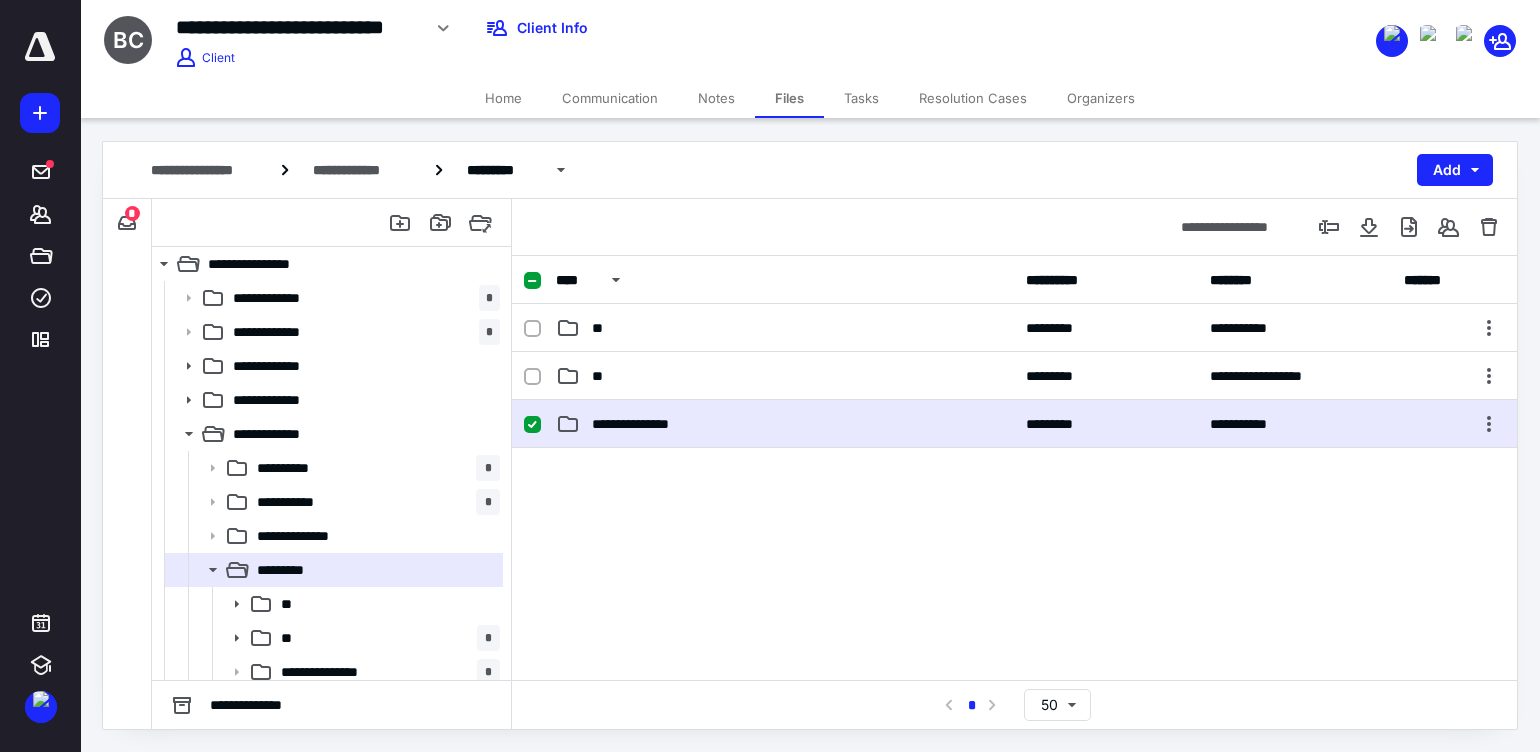click on "**********" at bounding box center (785, 424) 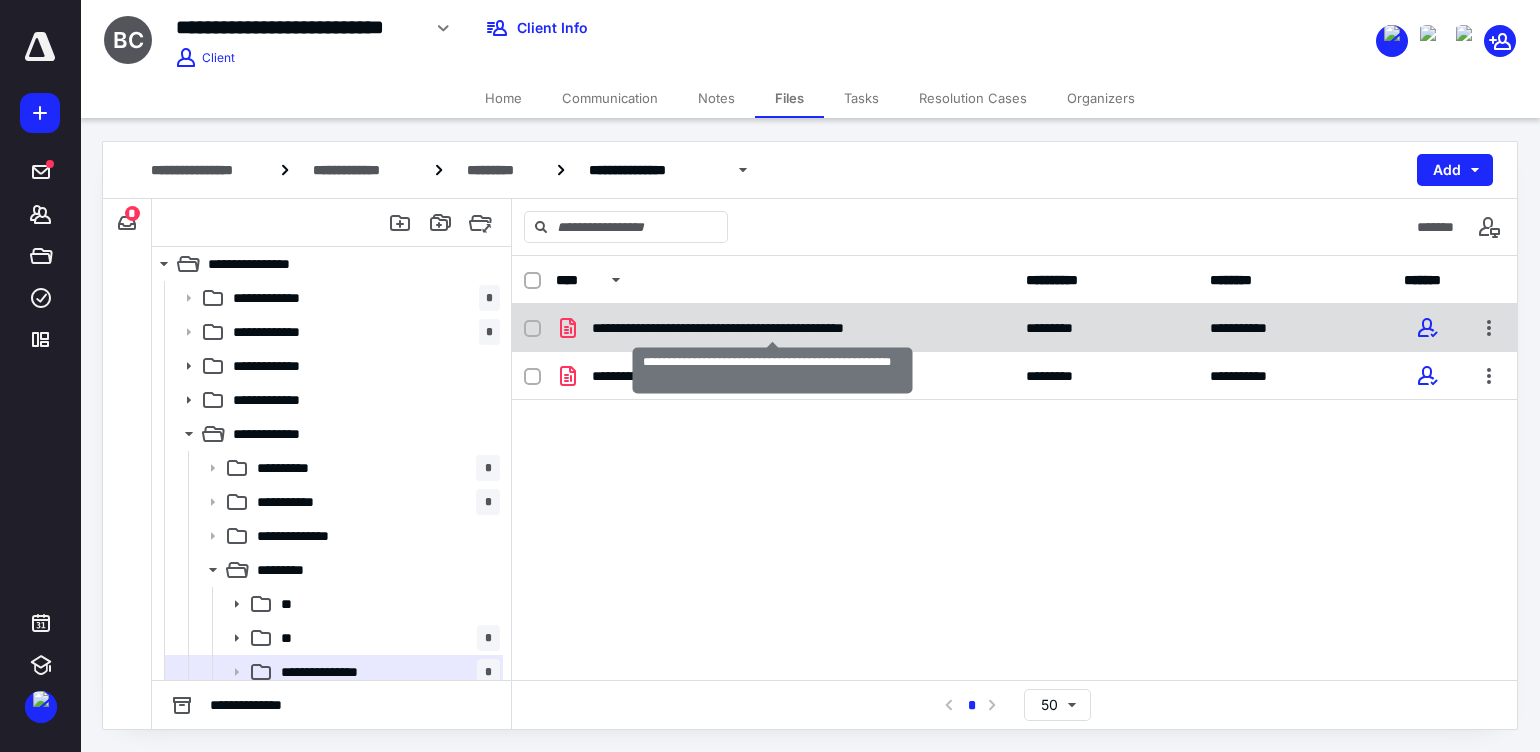 click on "**********" at bounding box center [773, 328] 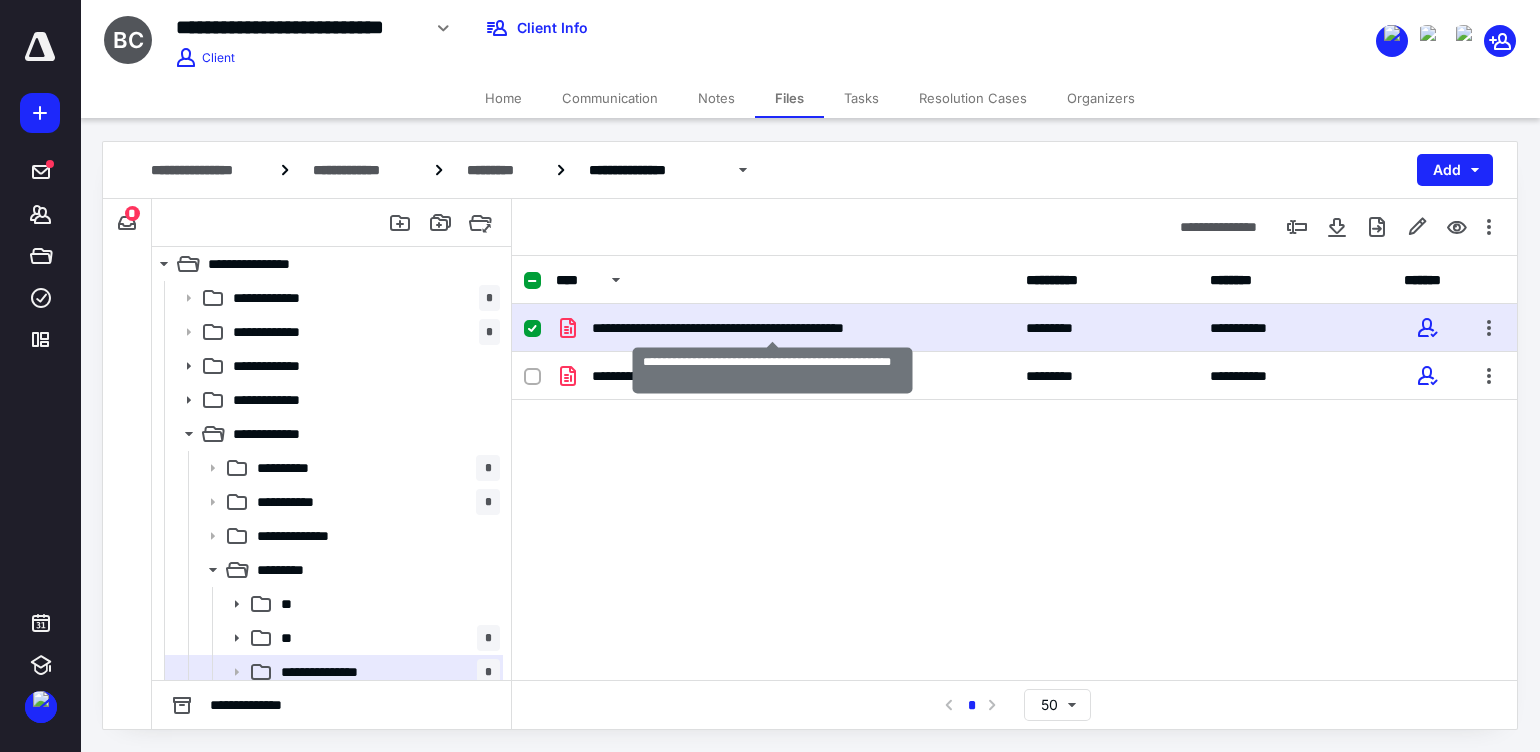 click on "**********" at bounding box center [773, 328] 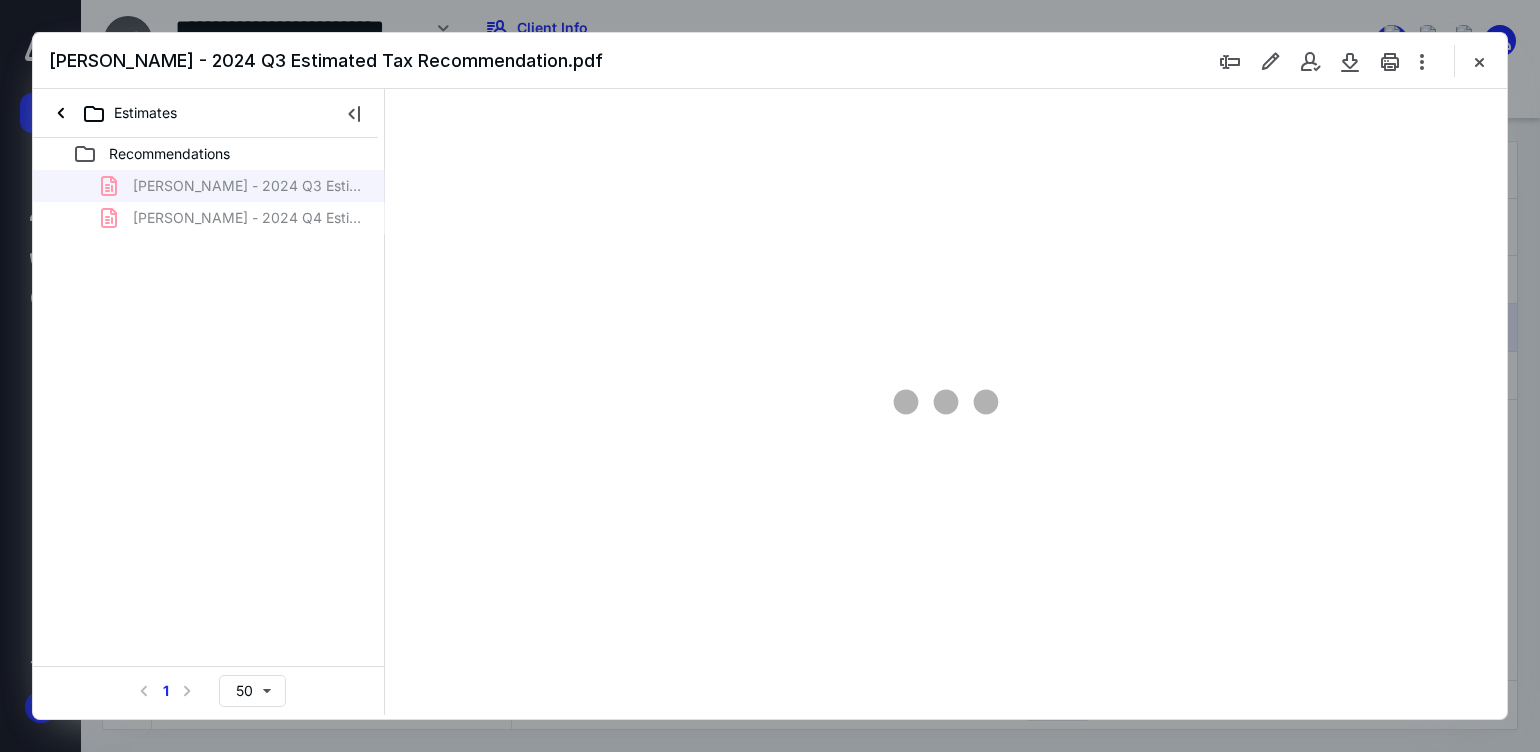 scroll, scrollTop: 0, scrollLeft: 0, axis: both 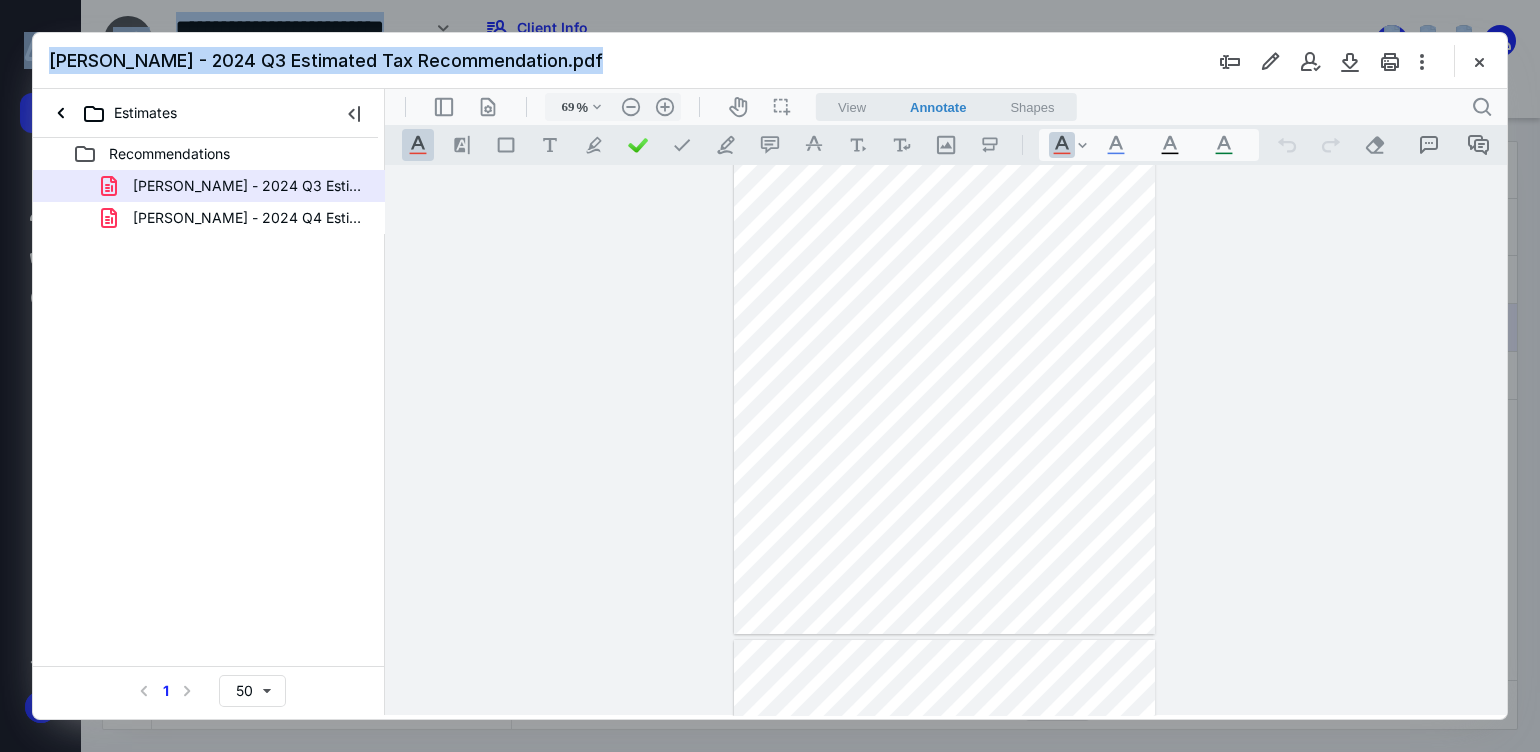 drag, startPoint x: 1491, startPoint y: 144, endPoint x: 1161, endPoint y: 175, distance: 331.45285 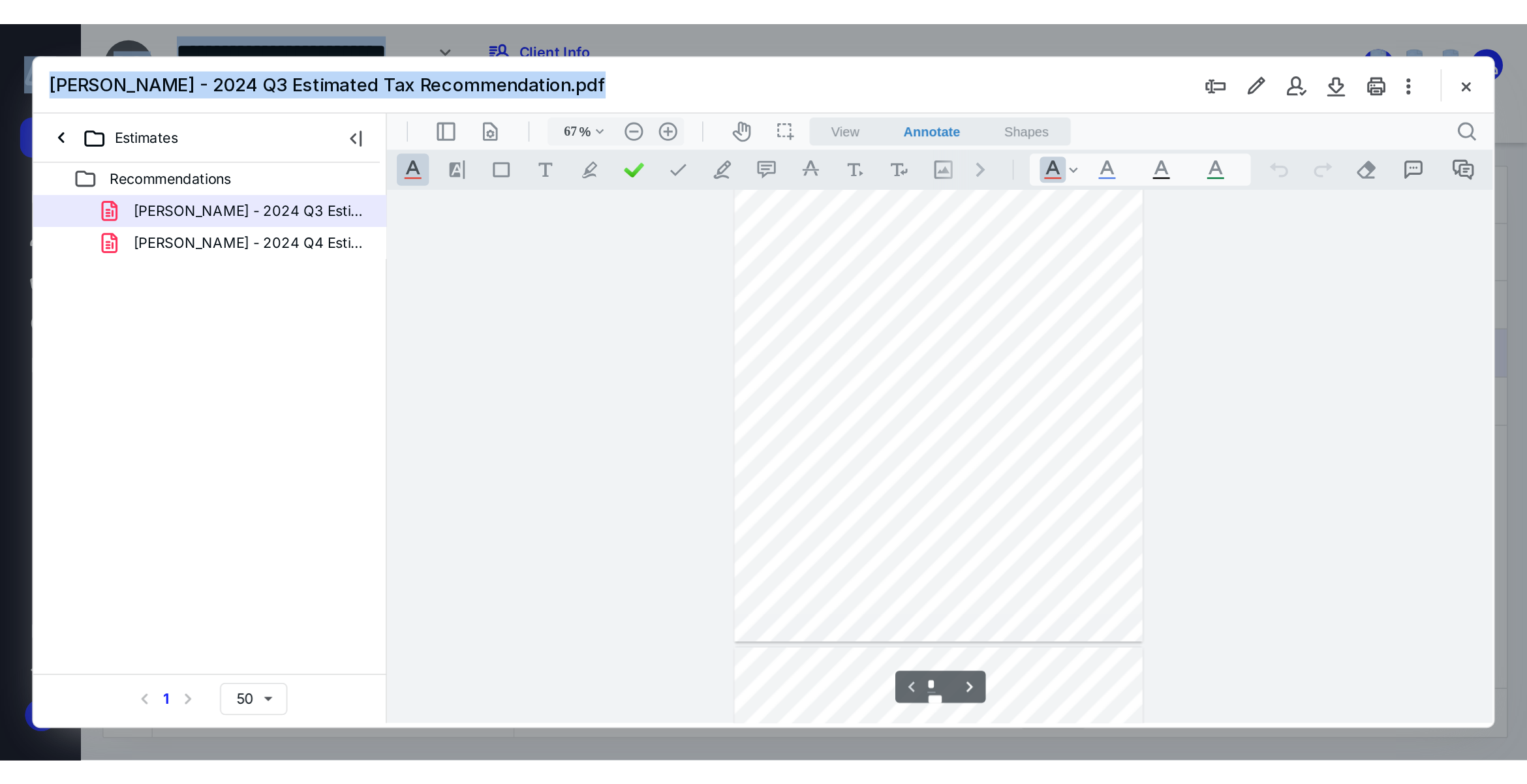 scroll, scrollTop: 51, scrollLeft: 0, axis: vertical 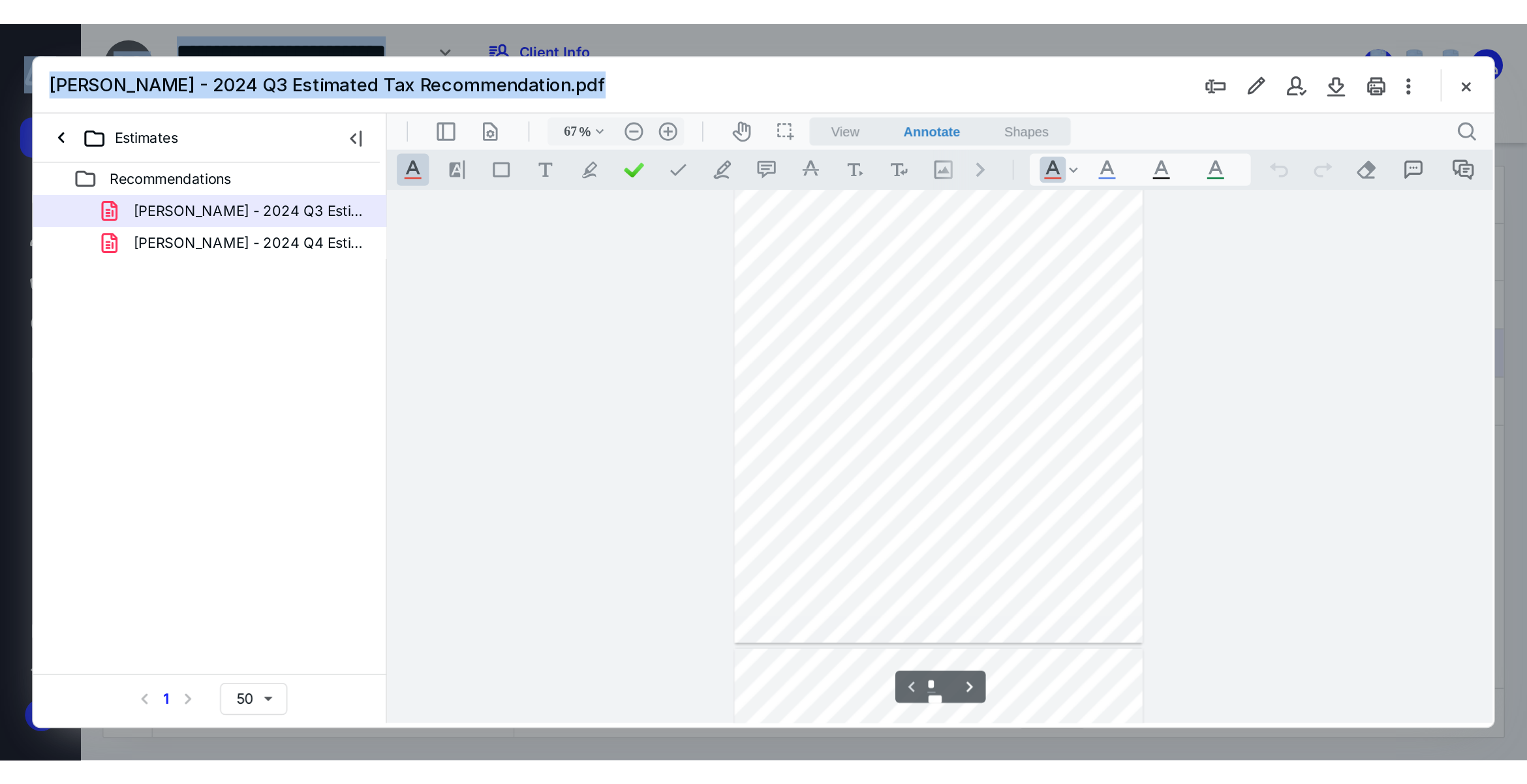 type on "125" 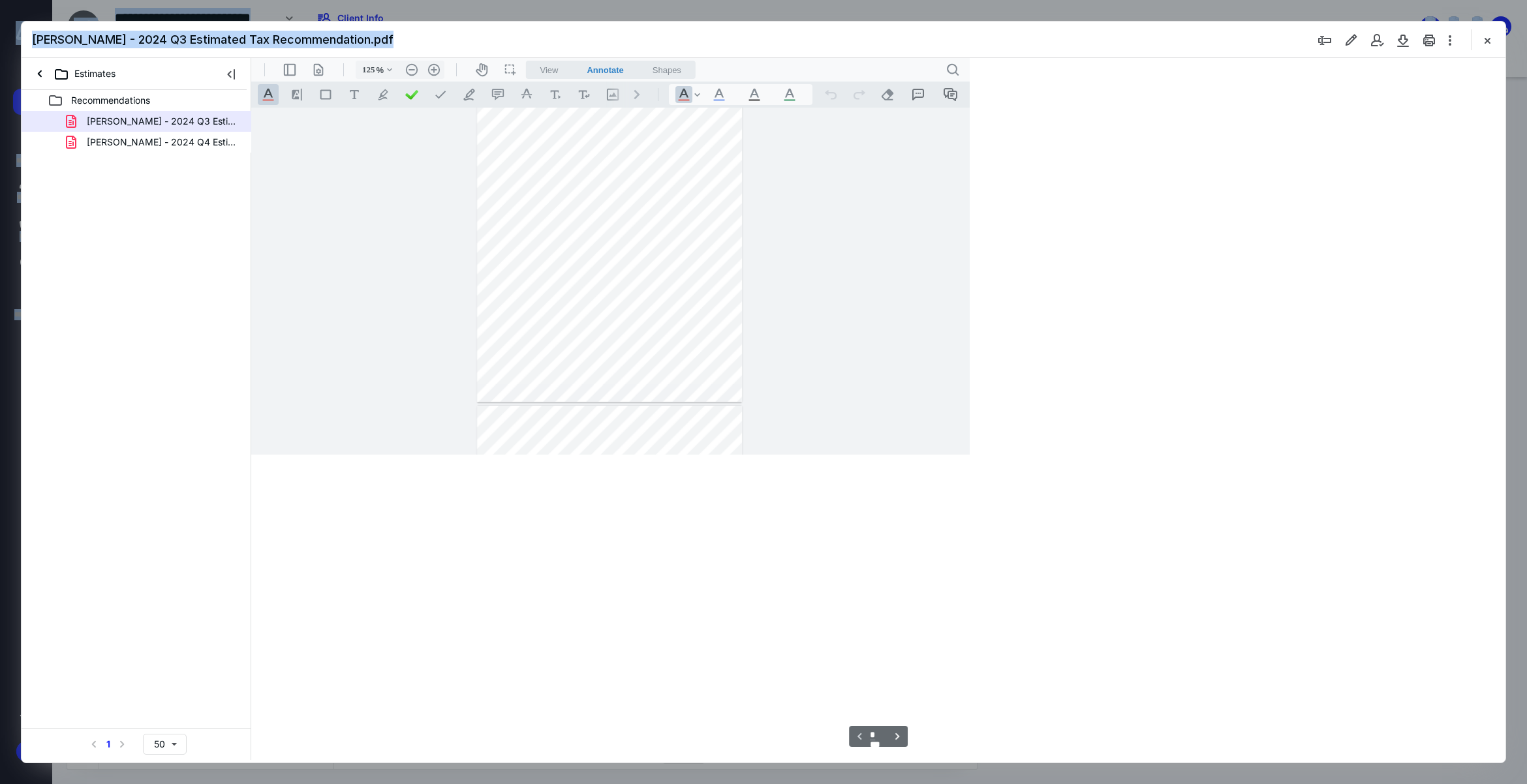 scroll, scrollTop: 44, scrollLeft: 0, axis: vertical 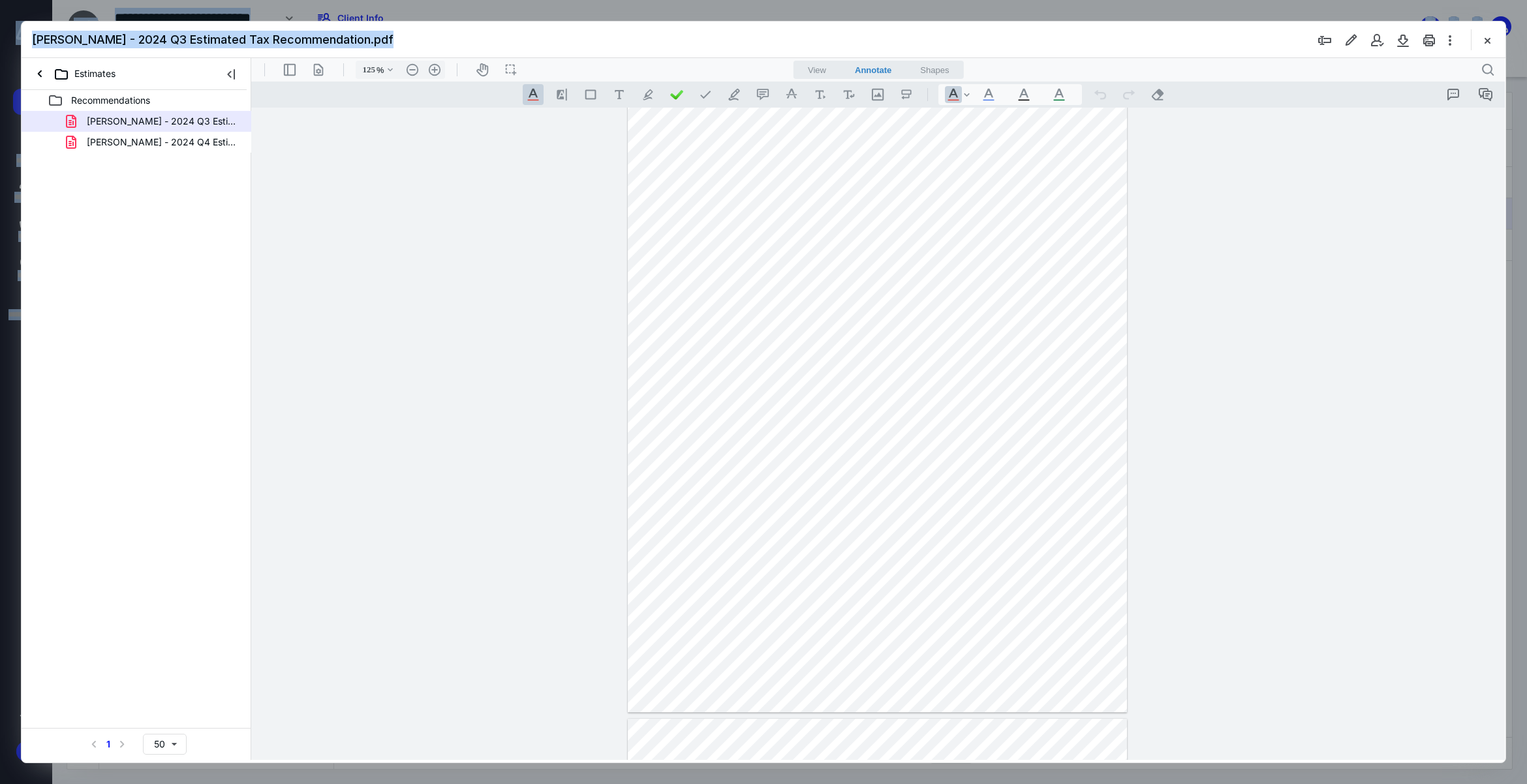 click at bounding box center (1487, 40) 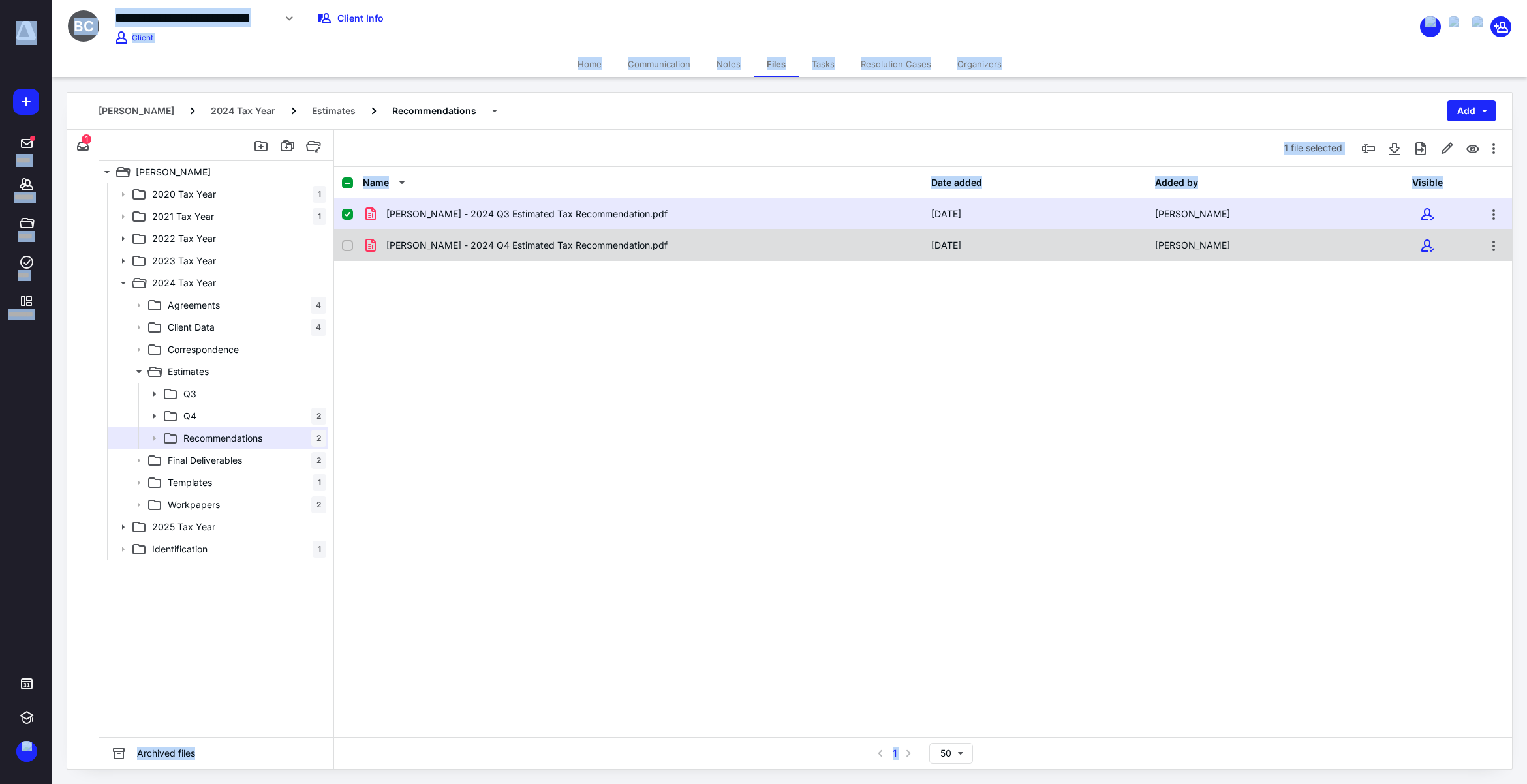 click on "[PERSON_NAME] - 2024 Q4 Estimated Tax Recommendation.pdf [DATE] [PERSON_NAME]" at bounding box center [923, 245] 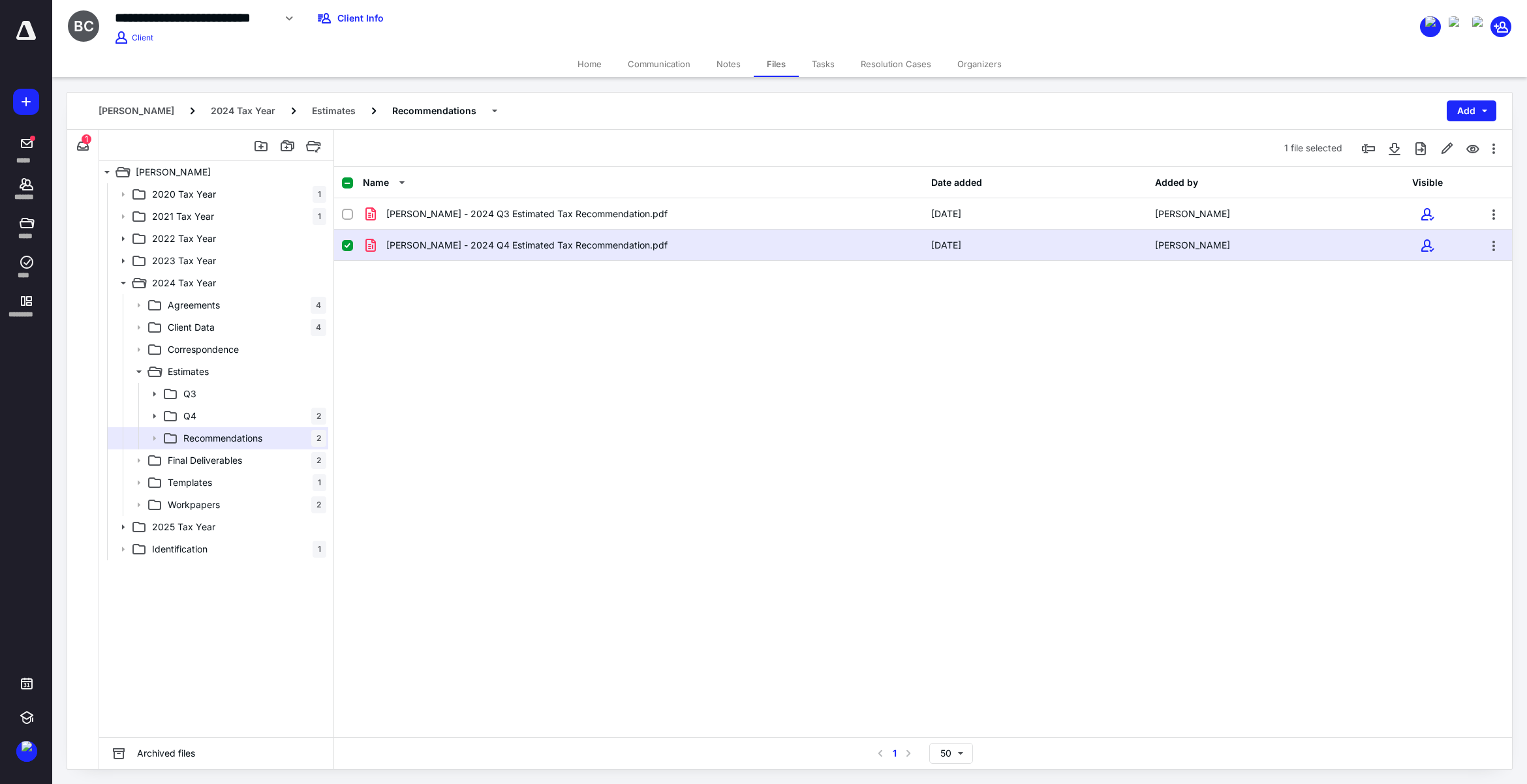 click on "[PERSON_NAME] - 2024 Q4 Estimated Tax Recommendation.pdf [DATE] [PERSON_NAME]" at bounding box center [923, 245] 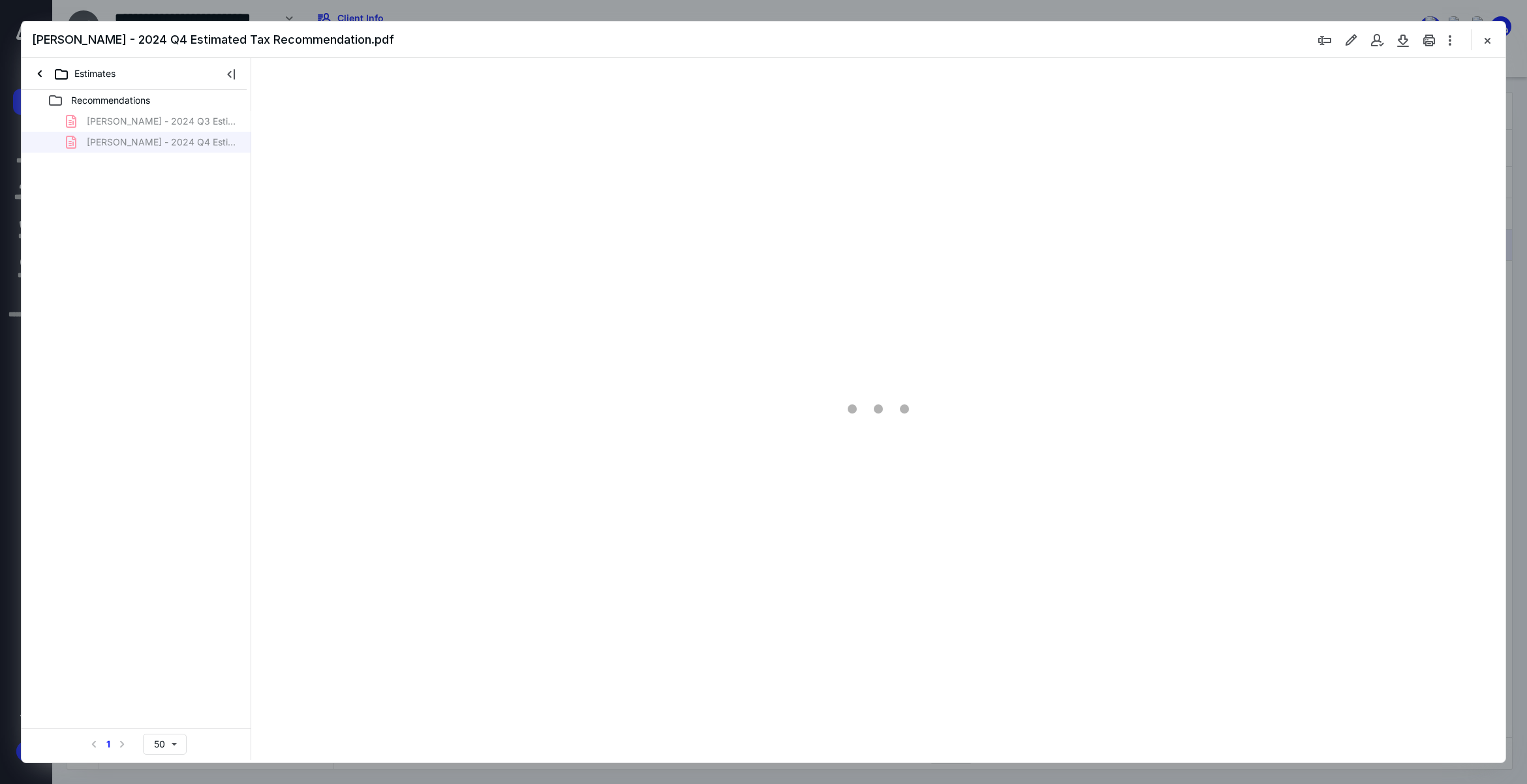 scroll, scrollTop: 0, scrollLeft: 0, axis: both 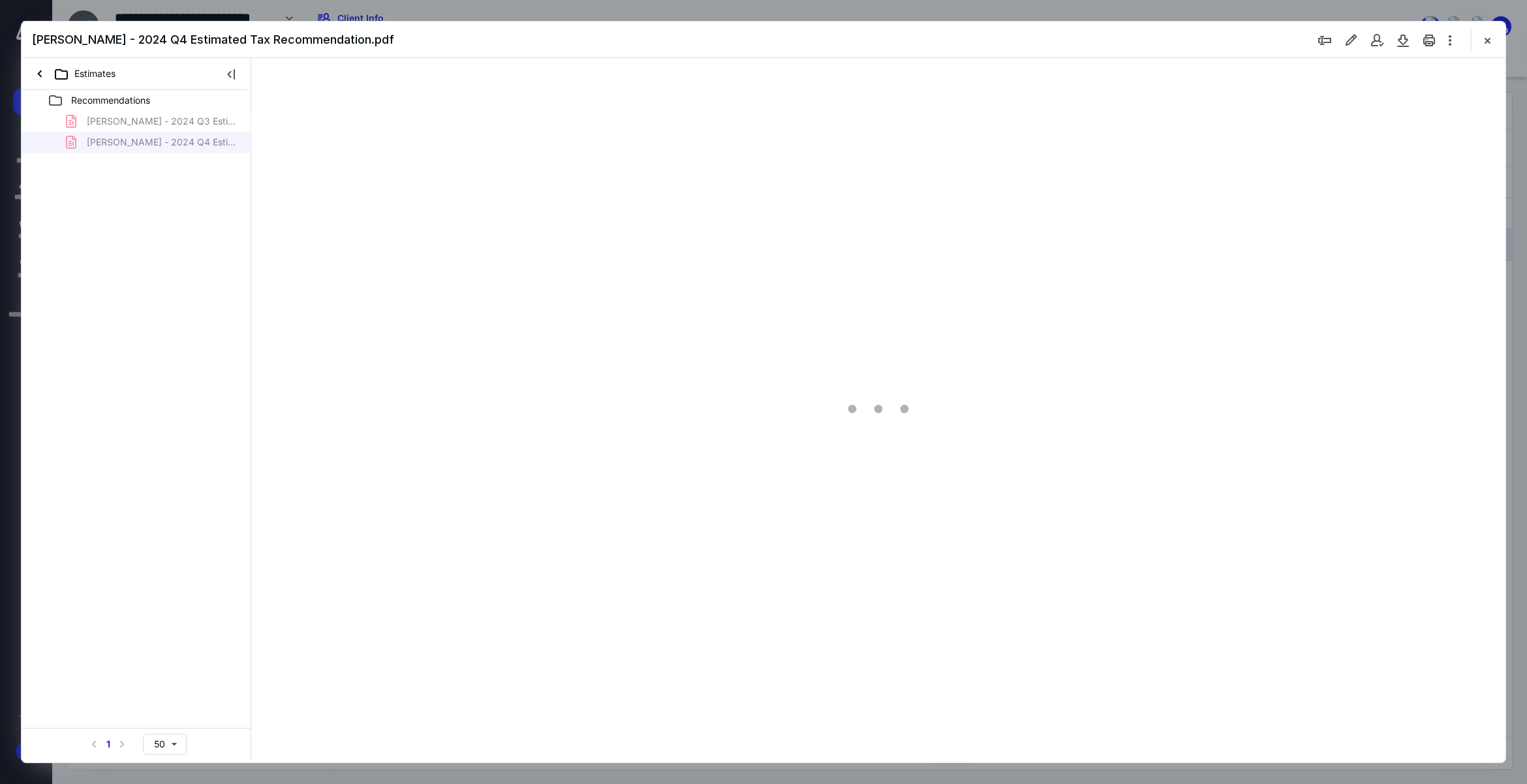 type on "125" 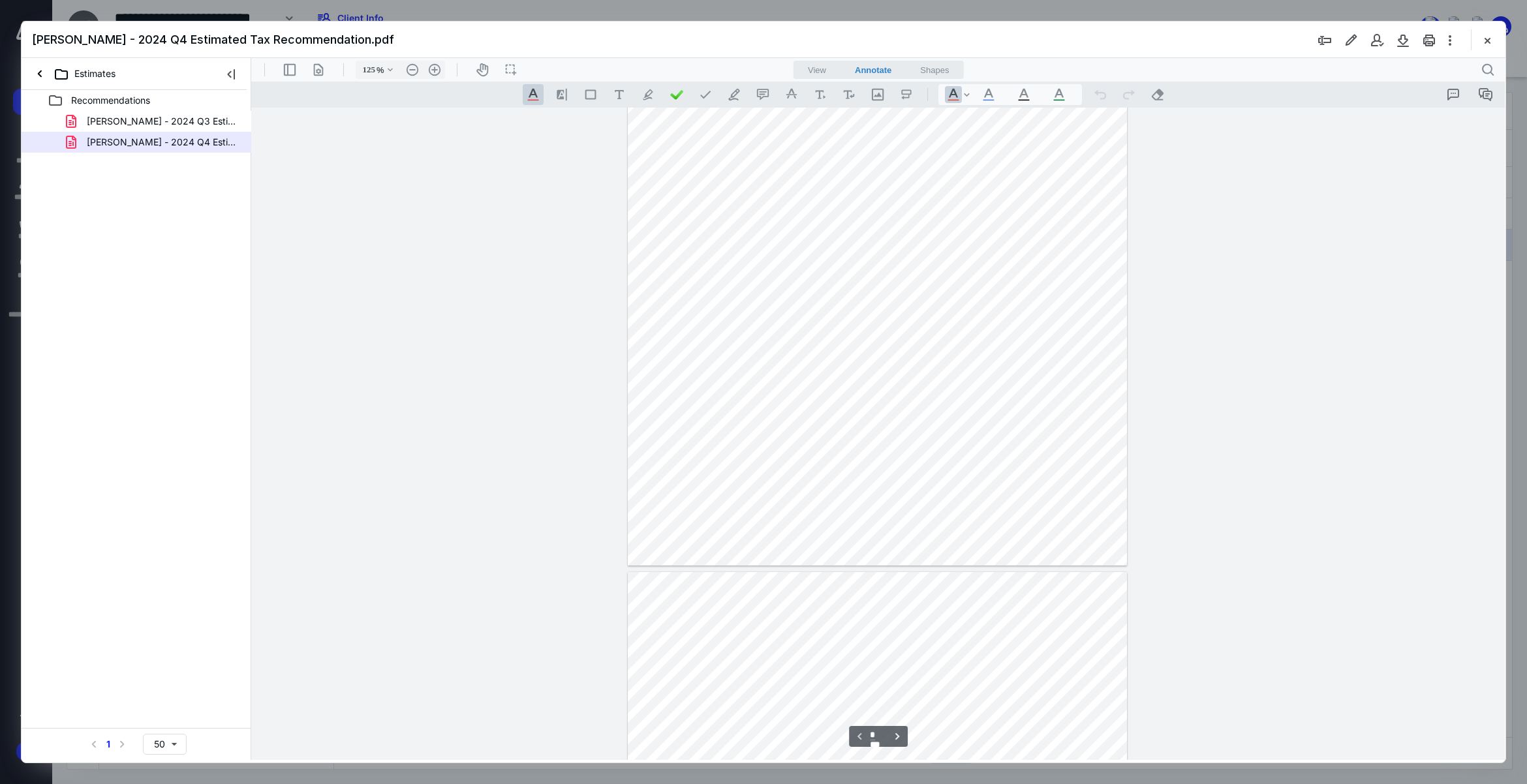 scroll, scrollTop: 216, scrollLeft: 0, axis: vertical 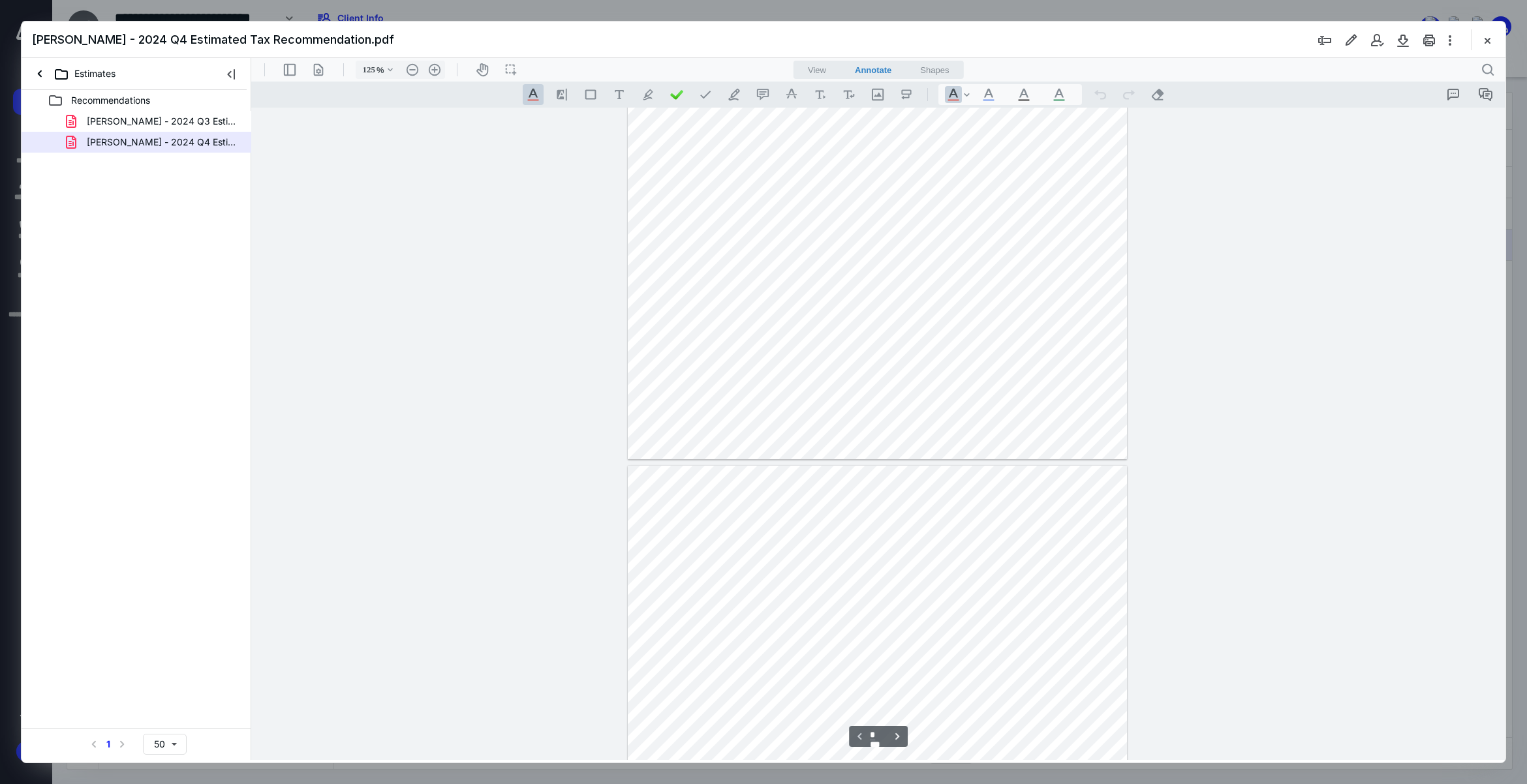 type on "*" 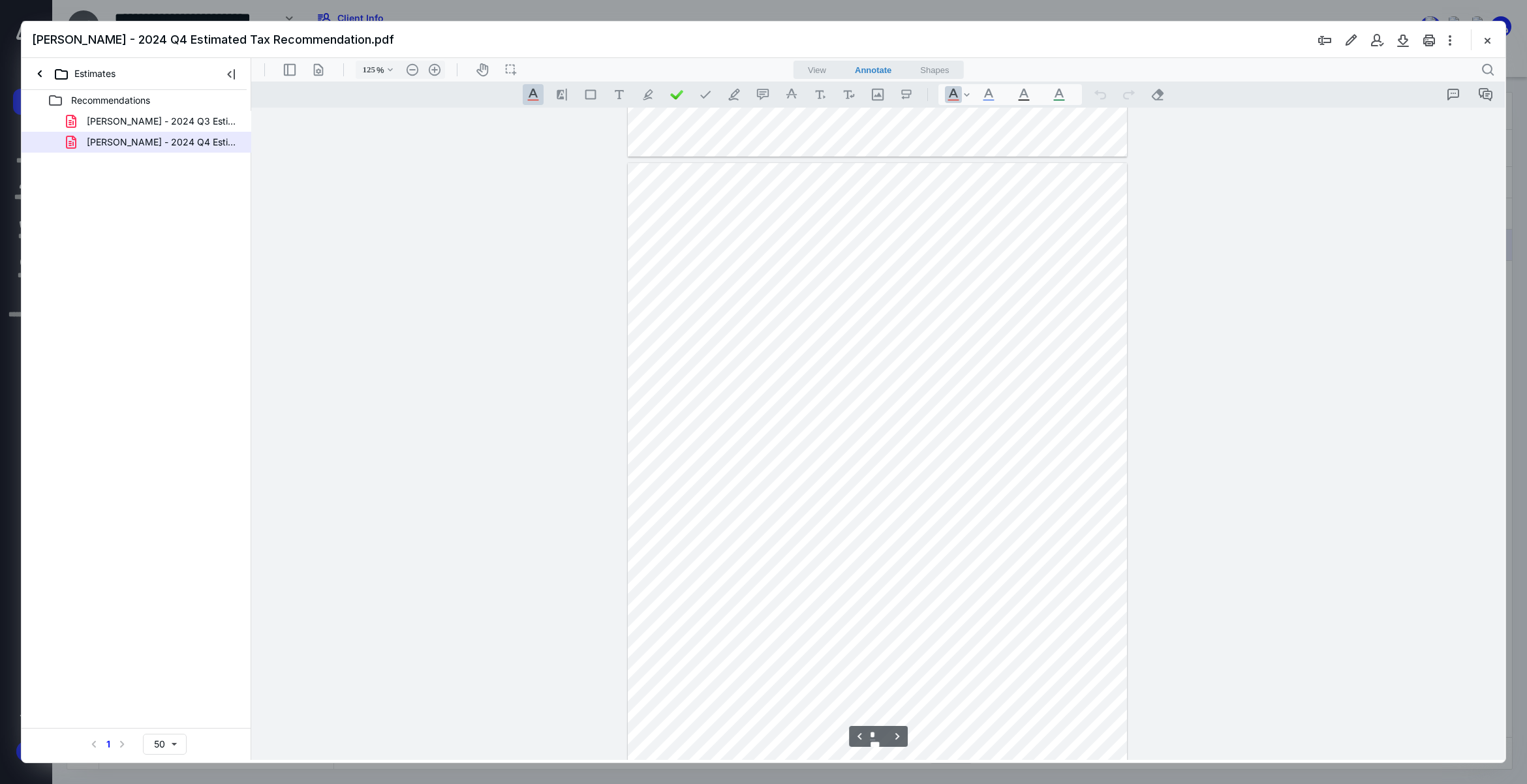 scroll, scrollTop: 624, scrollLeft: 0, axis: vertical 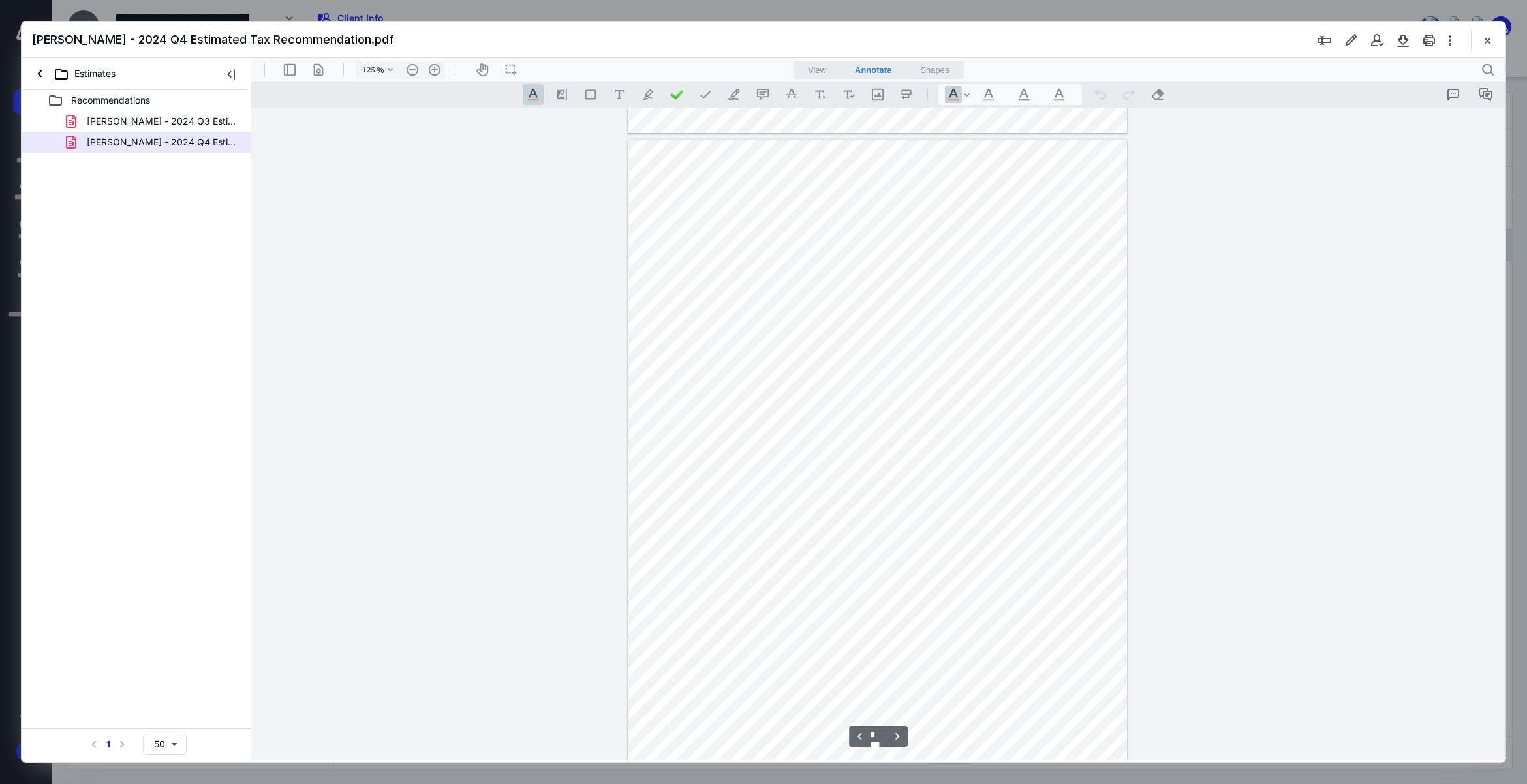 click at bounding box center (1487, 40) 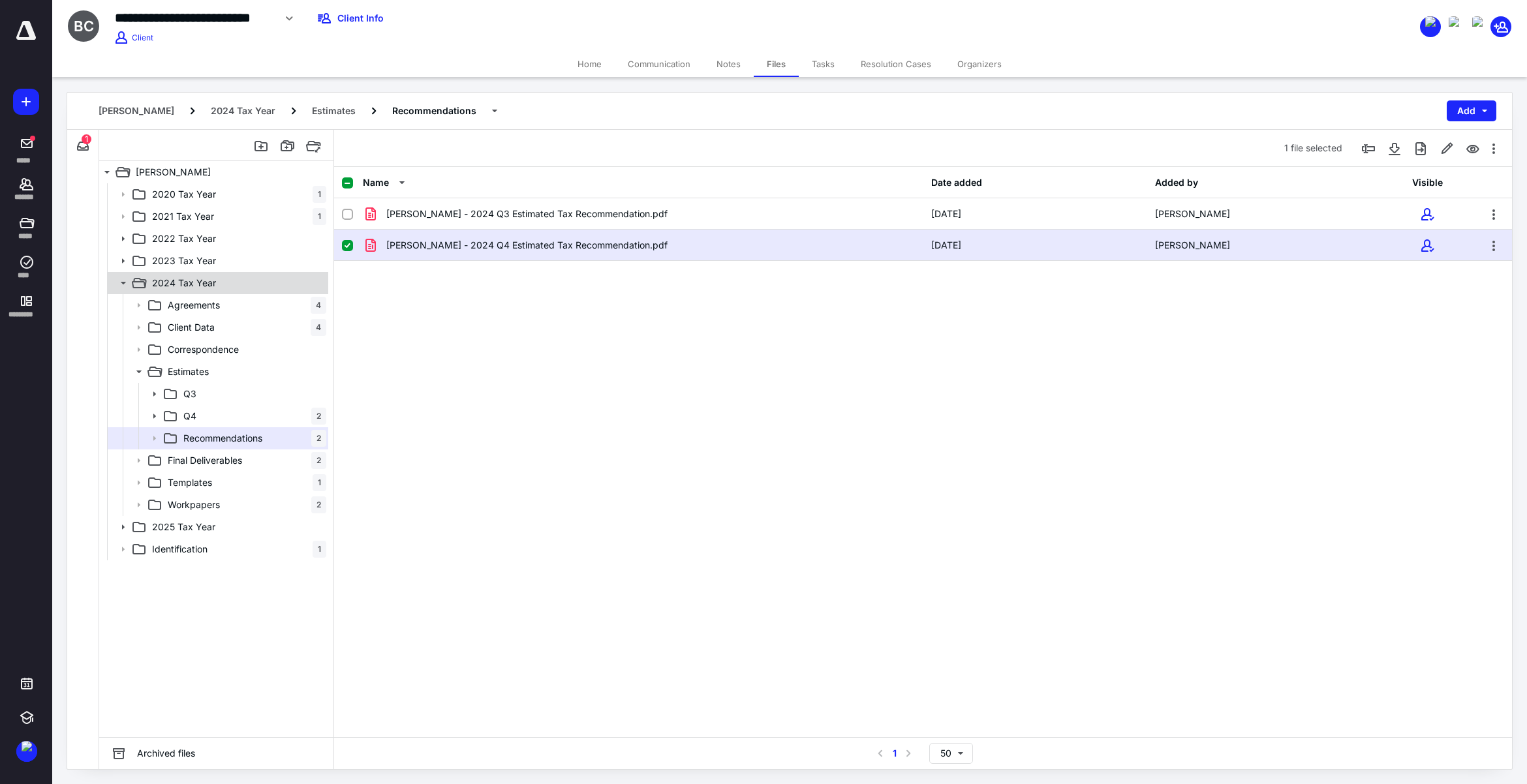 click 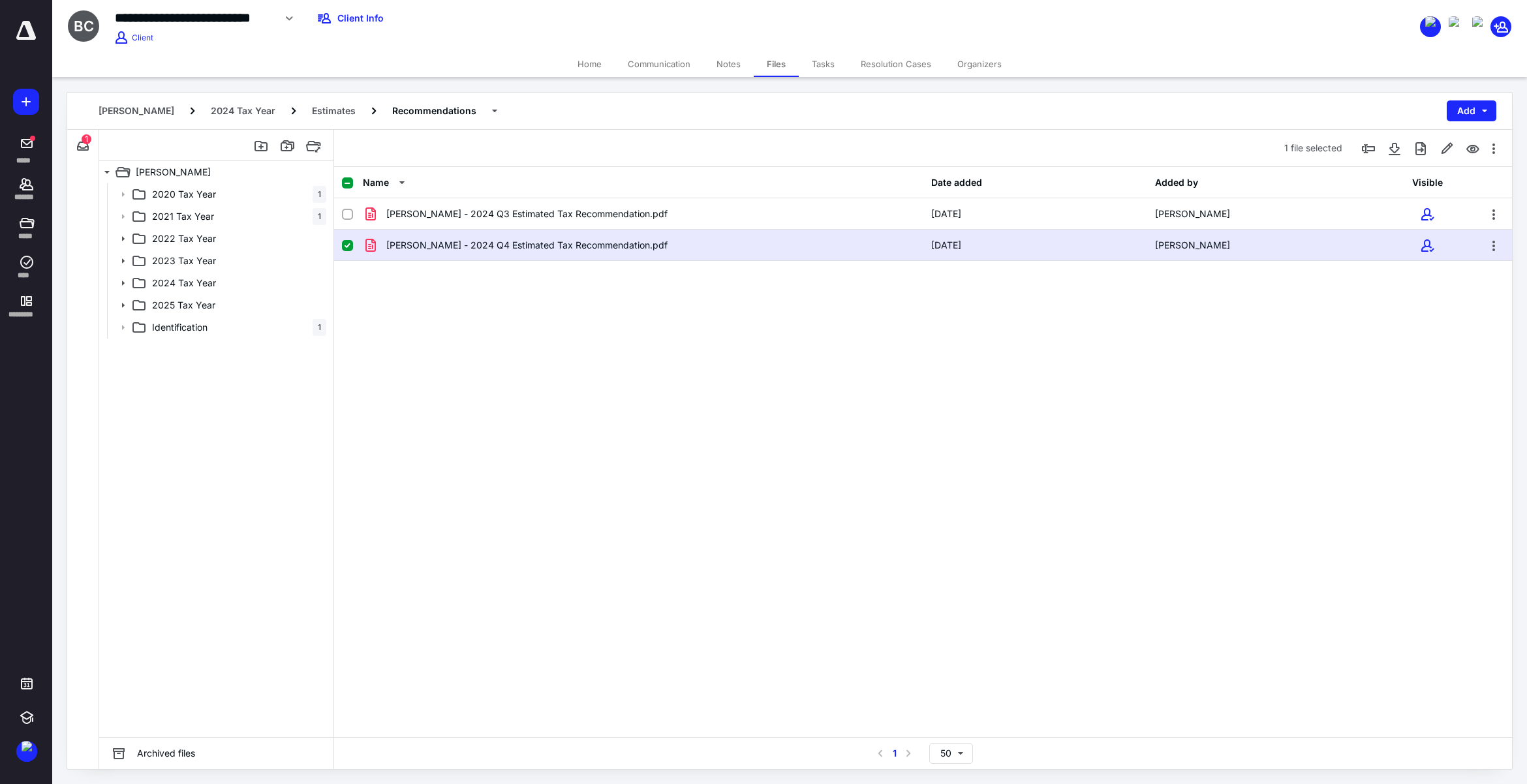 click on "Home" at bounding box center (589, 64) 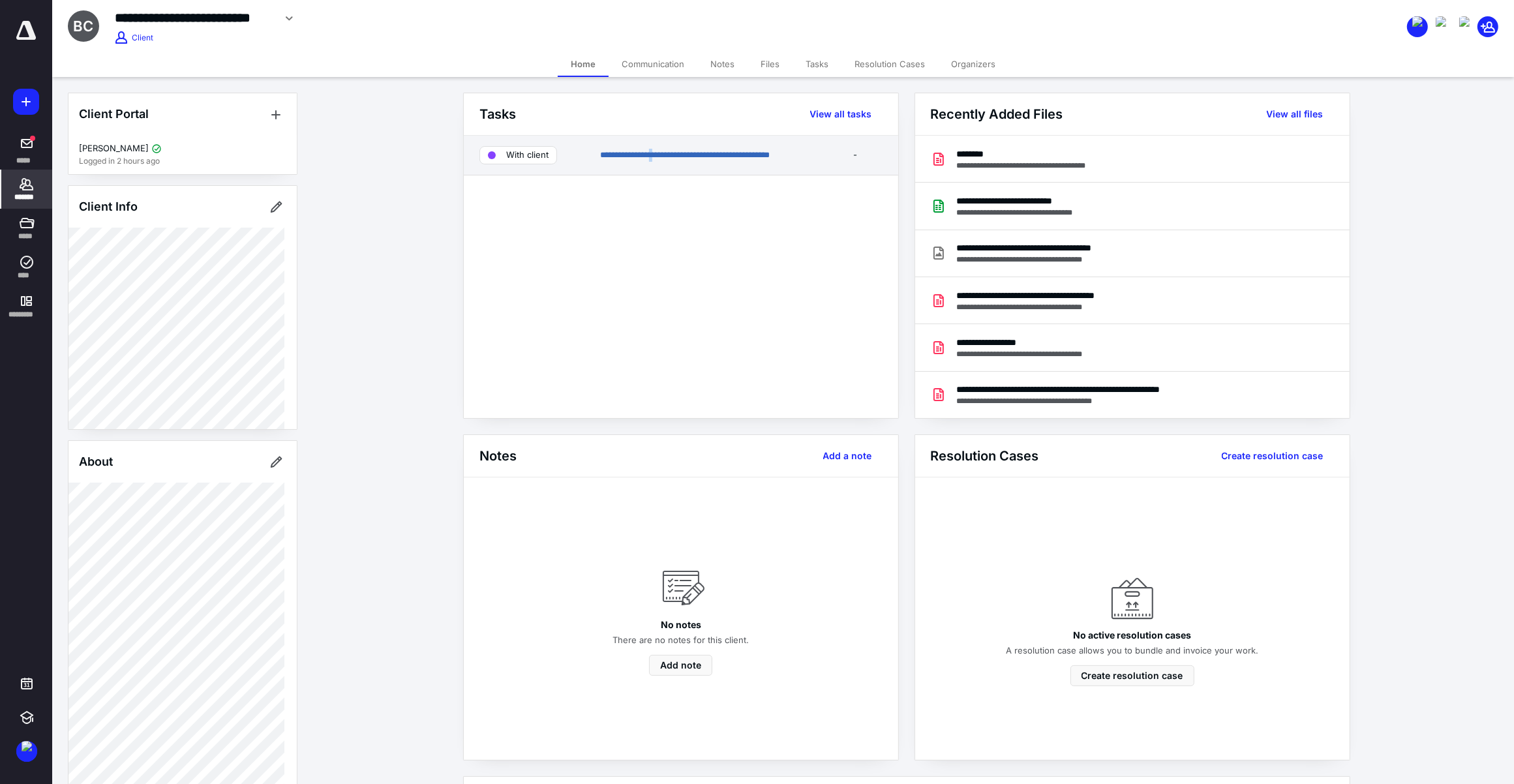 click on "**********" at bounding box center (681, 155) 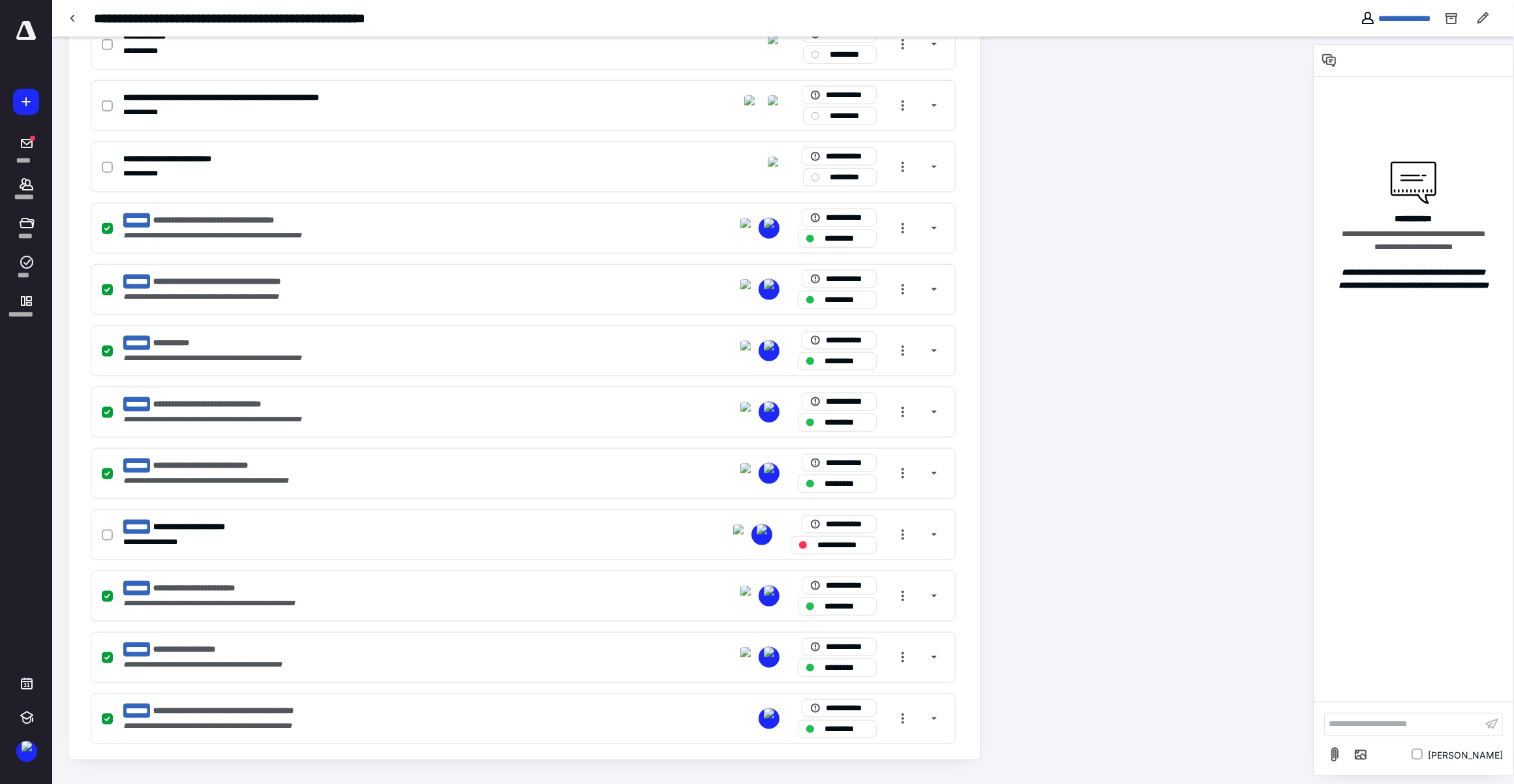 scroll, scrollTop: 2016, scrollLeft: 0, axis: vertical 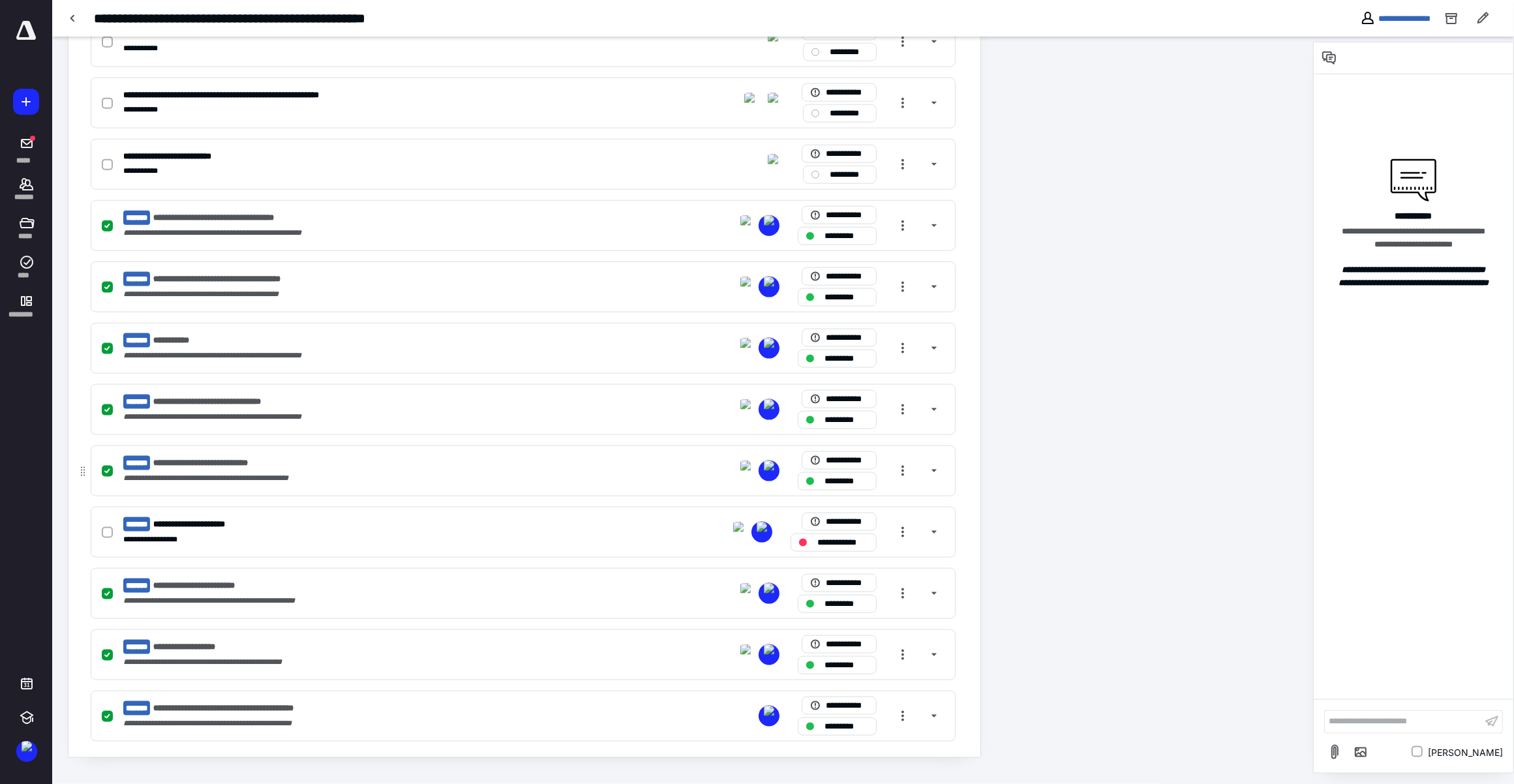 click on "**********" at bounding box center [215, 463] 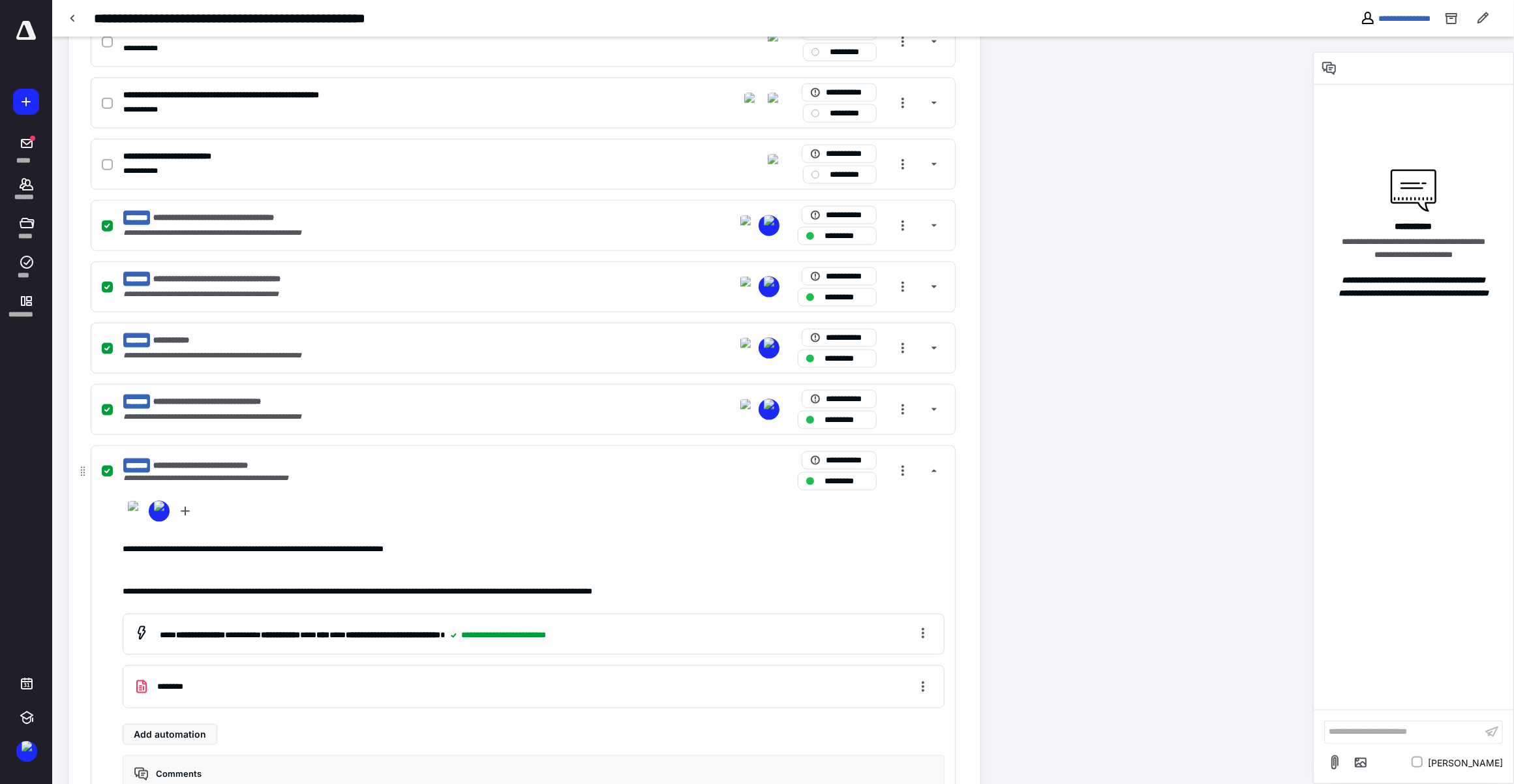 scroll, scrollTop: 174, scrollLeft: 0, axis: vertical 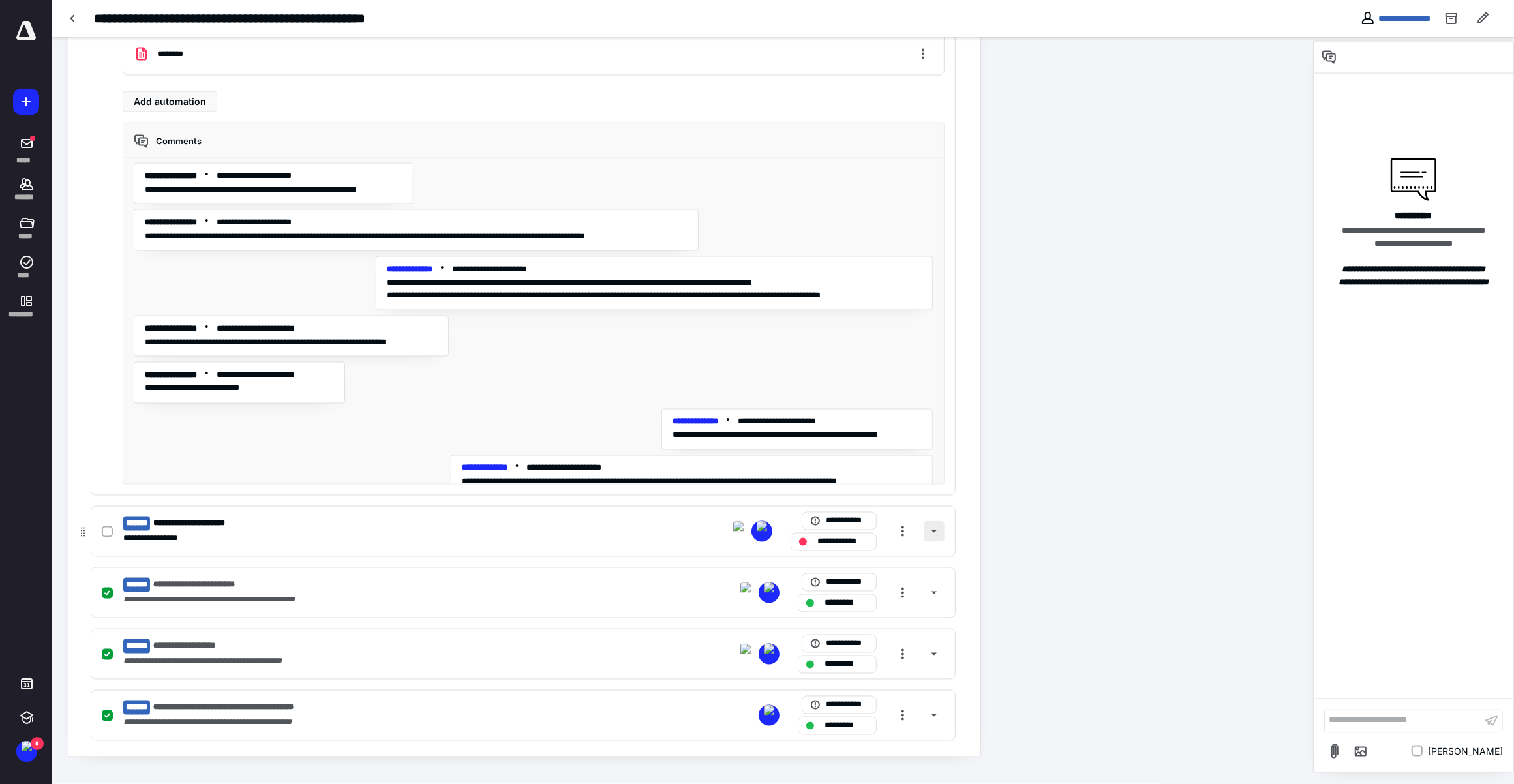 click at bounding box center [934, 532] 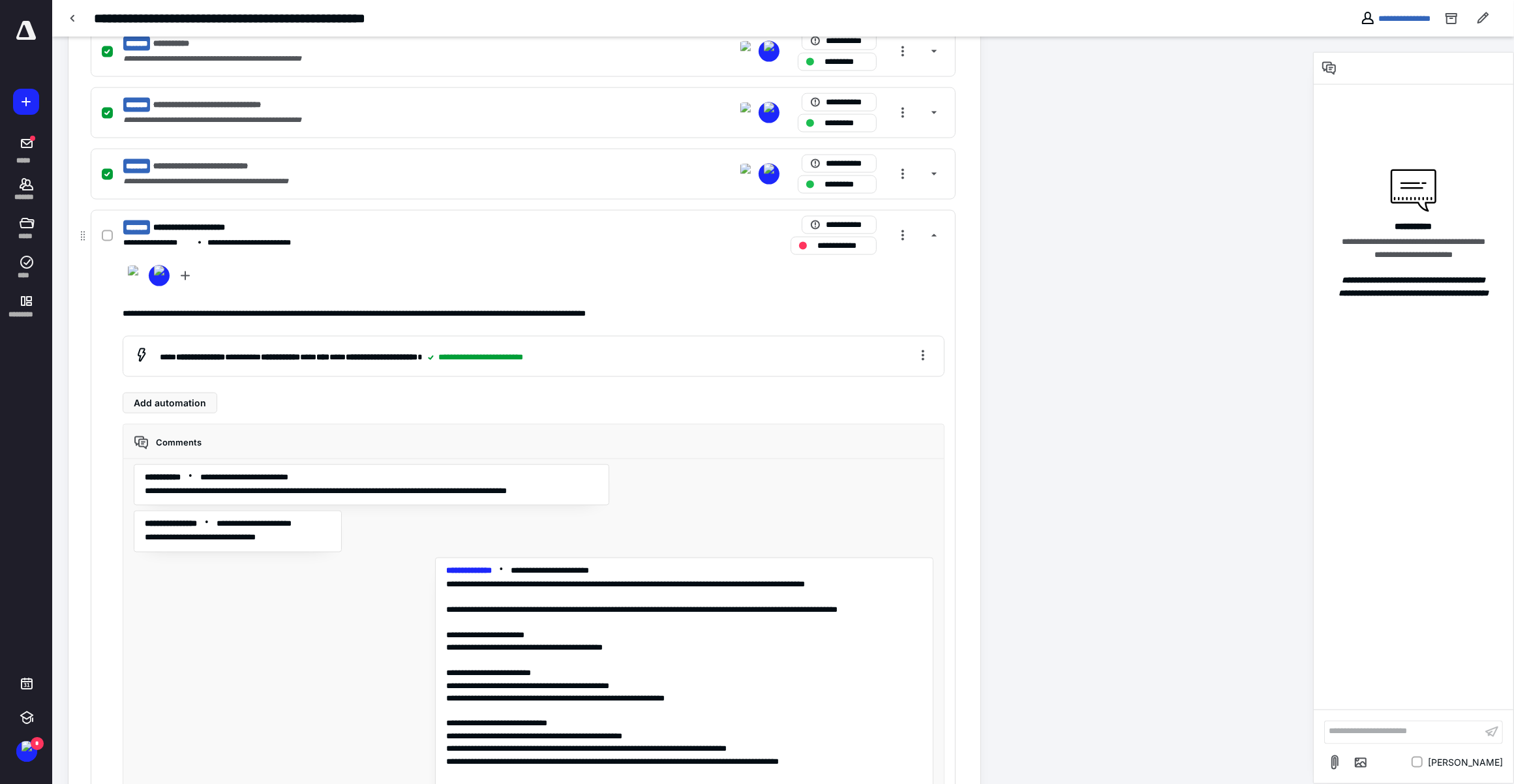 scroll, scrollTop: 2610, scrollLeft: 0, axis: vertical 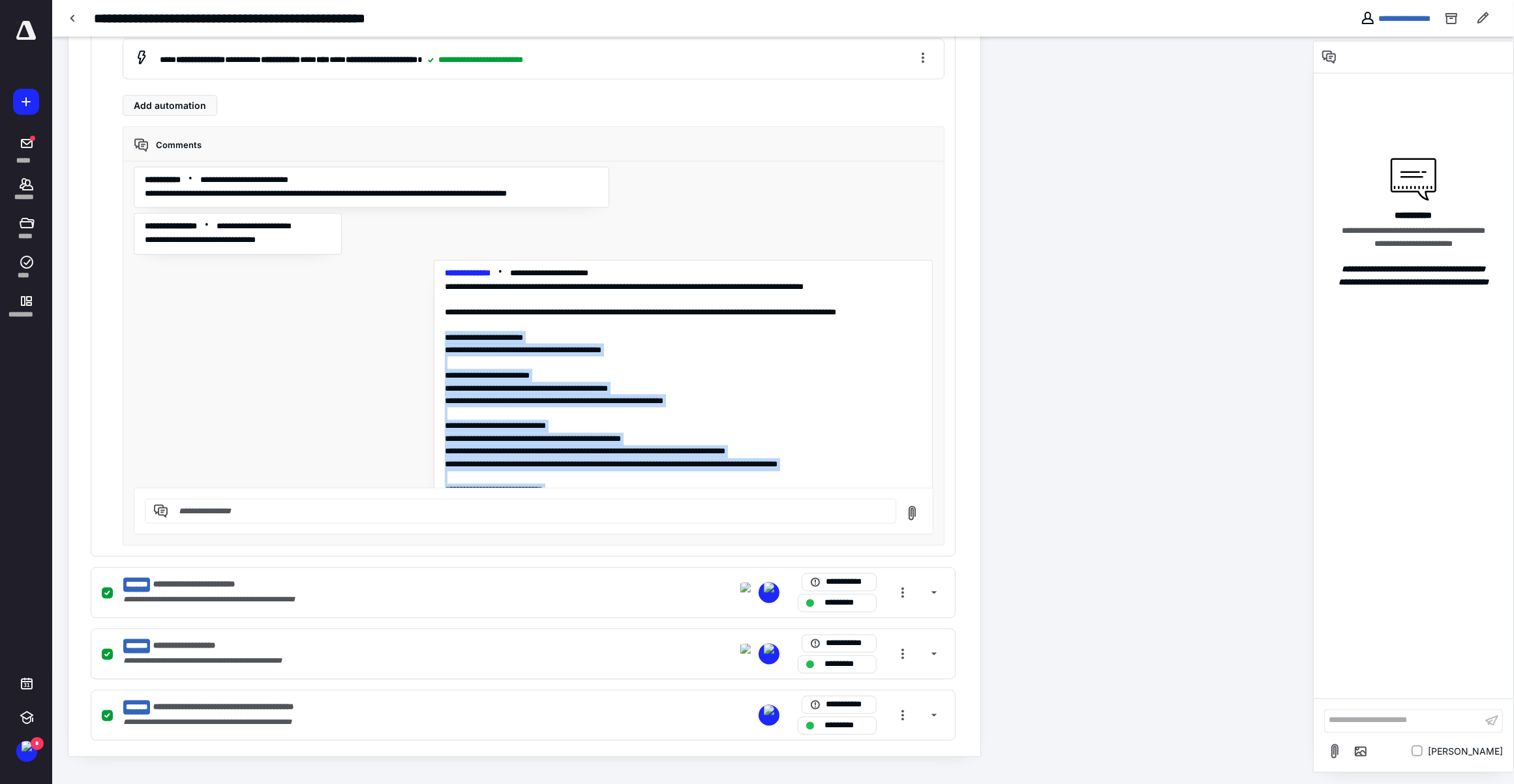 drag, startPoint x: 809, startPoint y: 301, endPoint x: 426, endPoint y: 344, distance: 385.4063 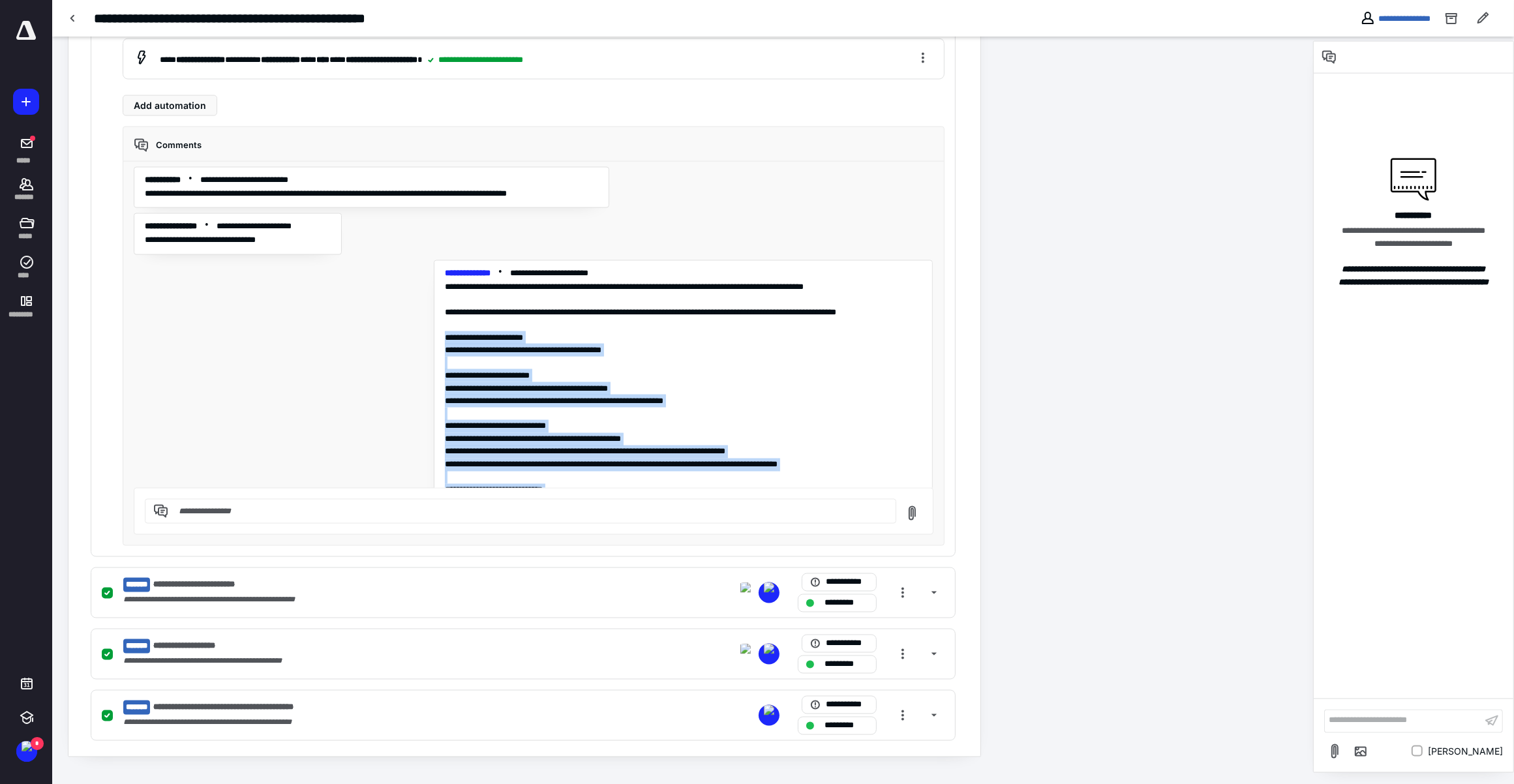 click on "**********" at bounding box center (683, 453) 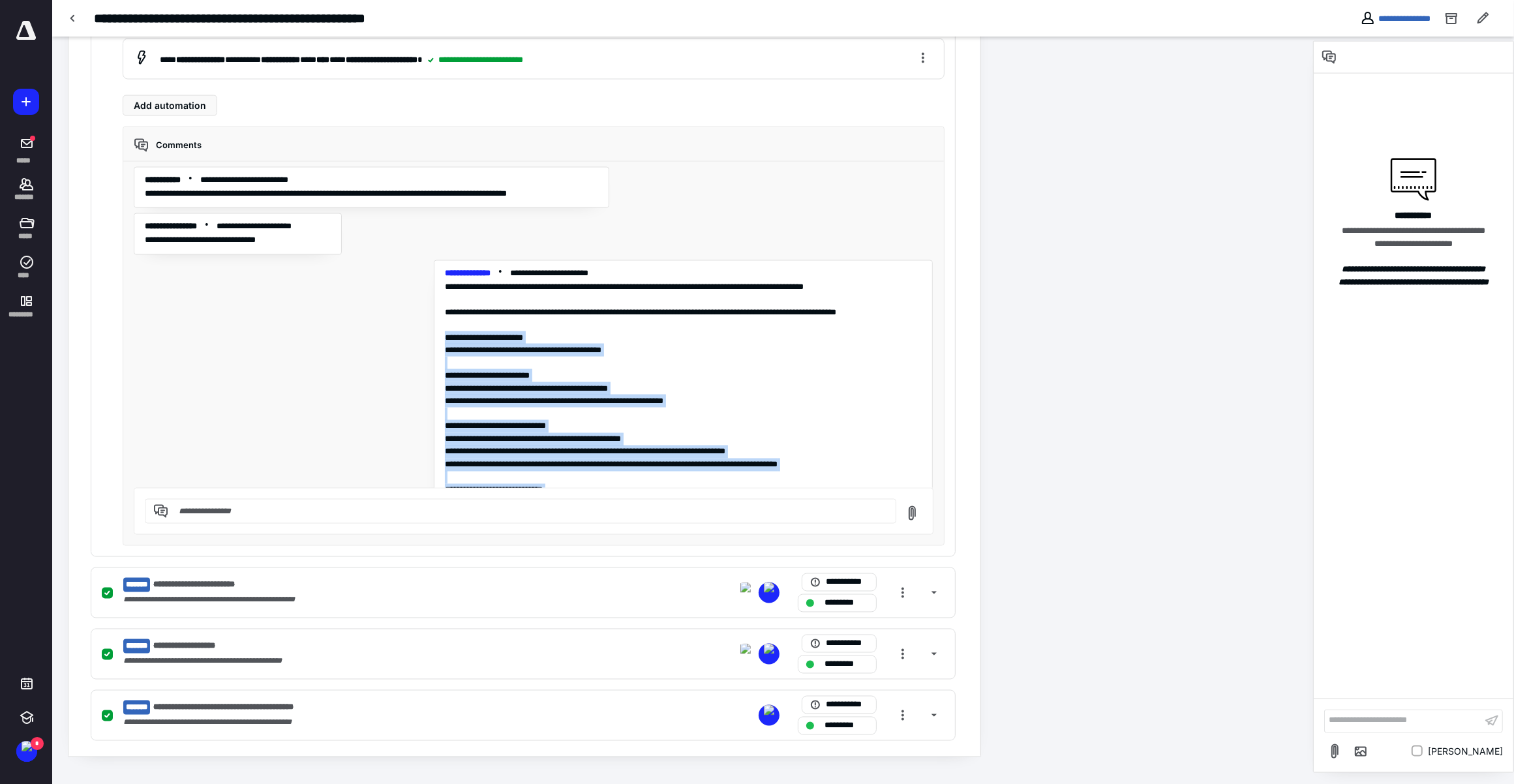 copy on "**********" 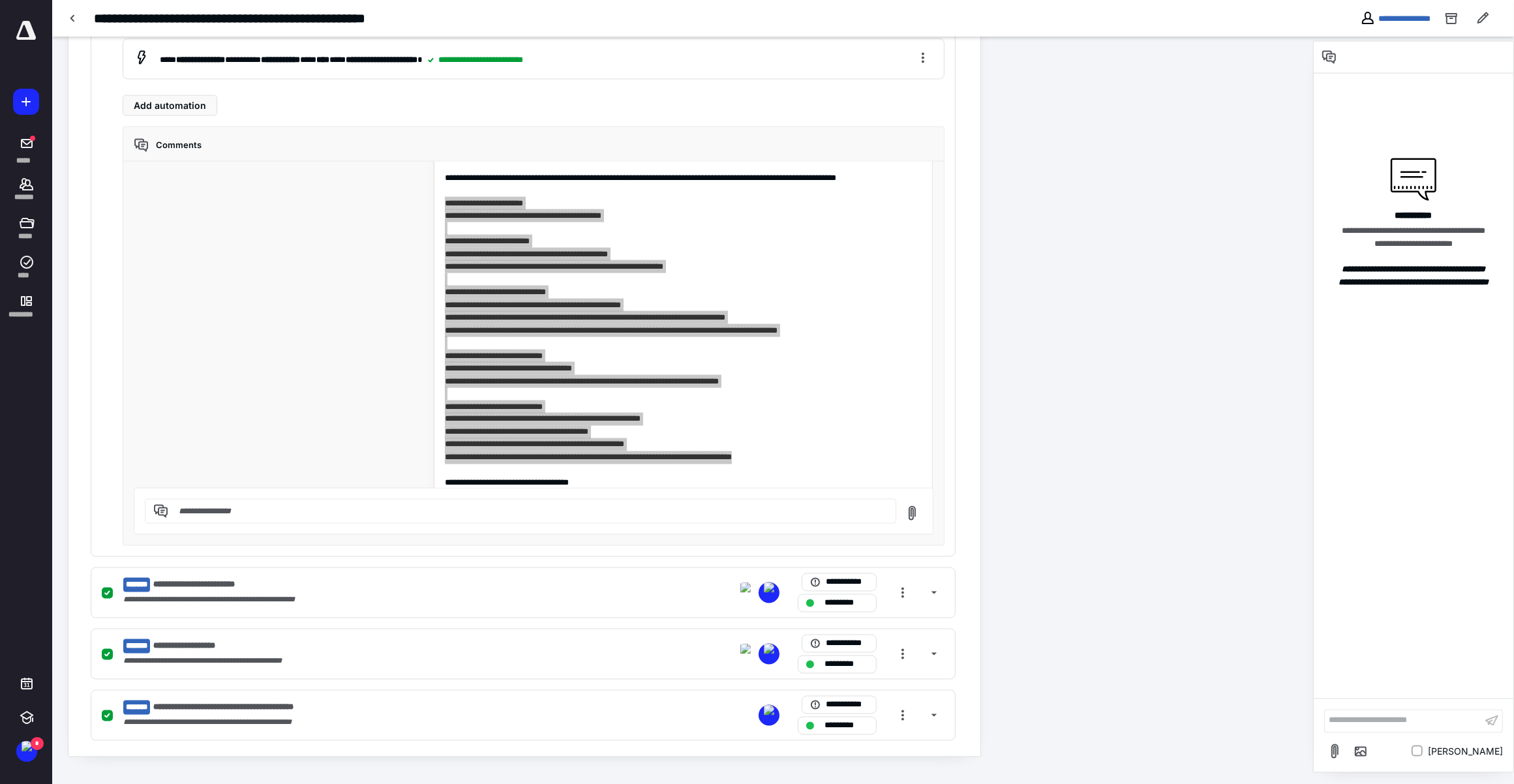 scroll, scrollTop: 163, scrollLeft: 0, axis: vertical 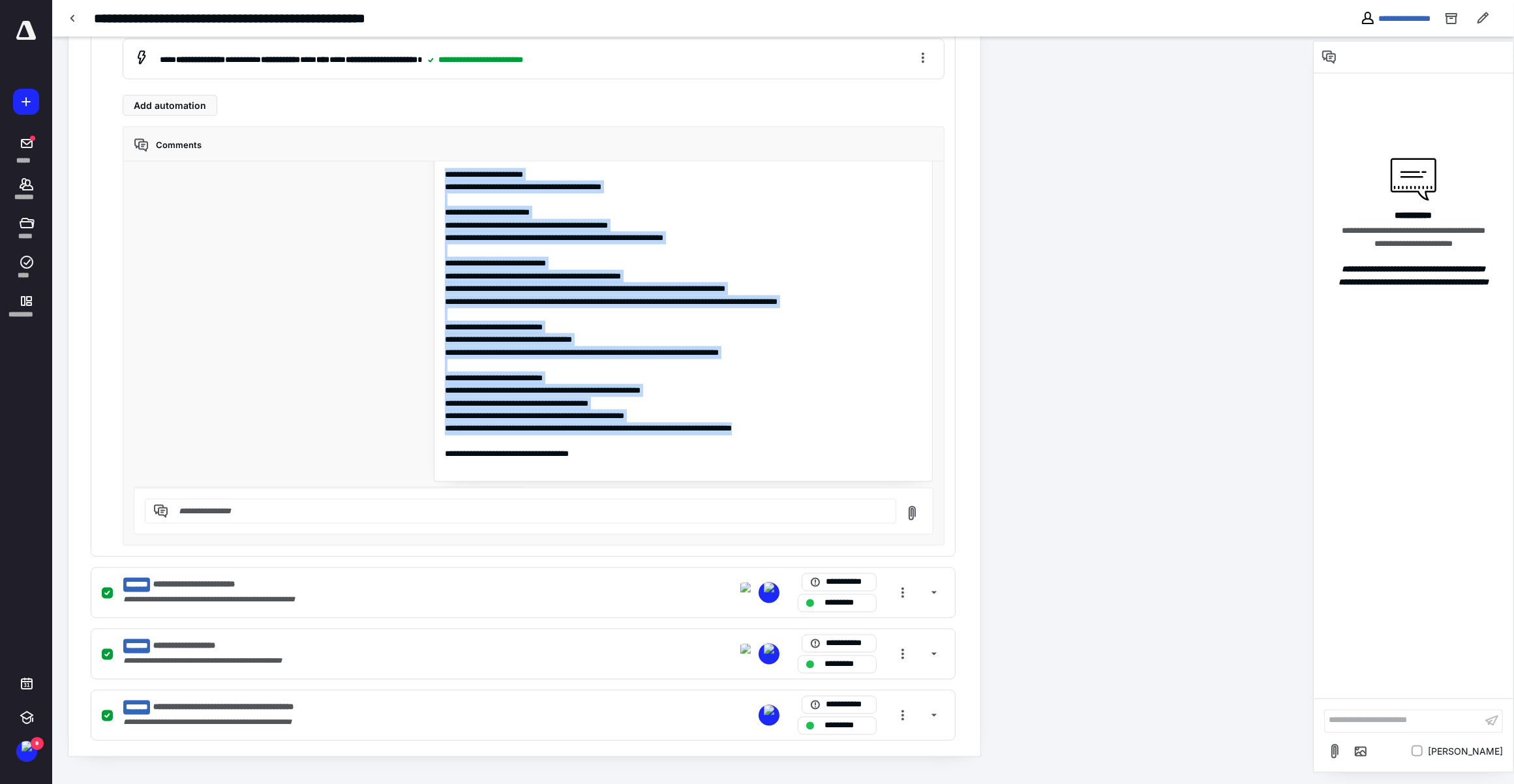 click on "**********" at bounding box center (533, 325) 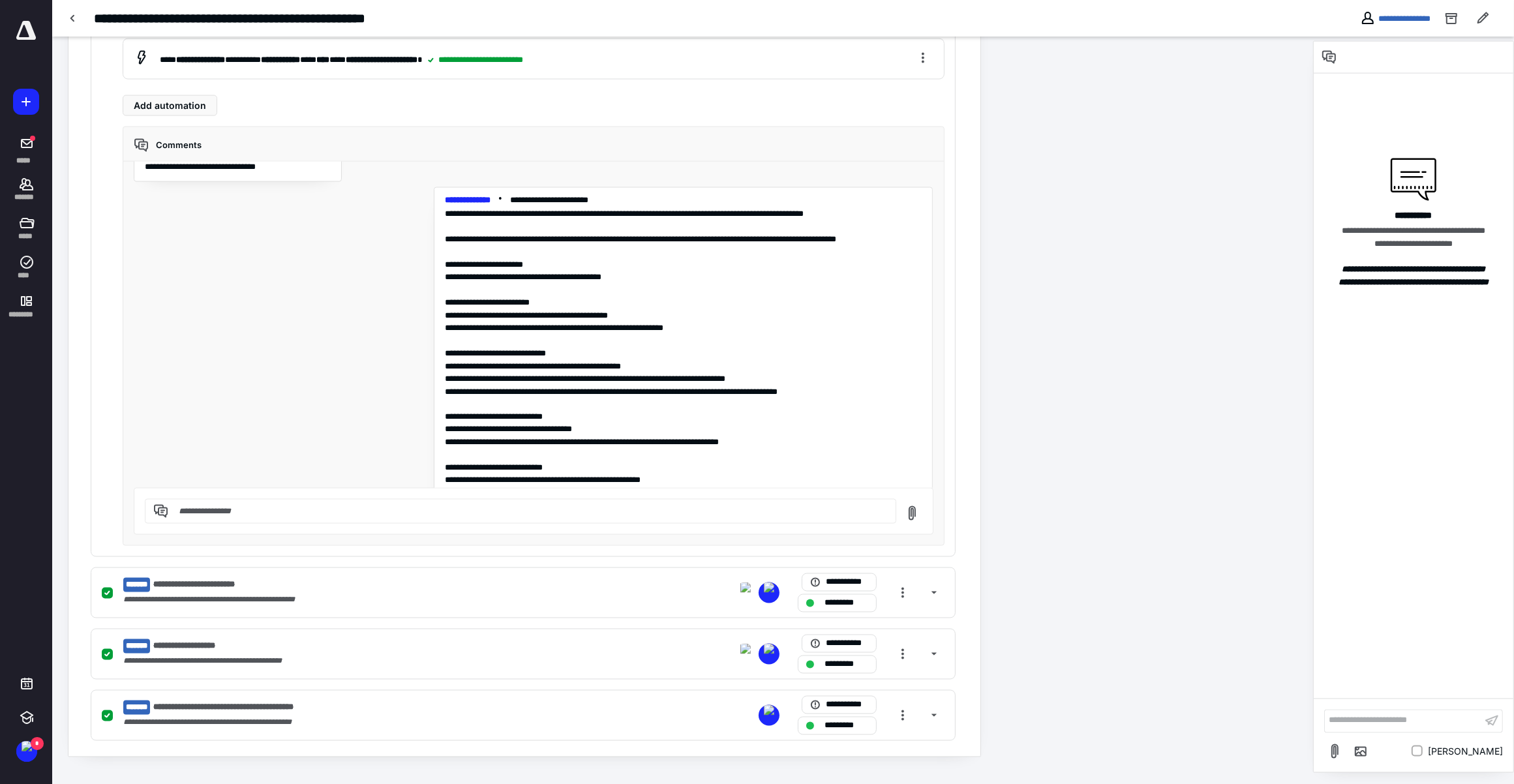 scroll, scrollTop: 0, scrollLeft: 0, axis: both 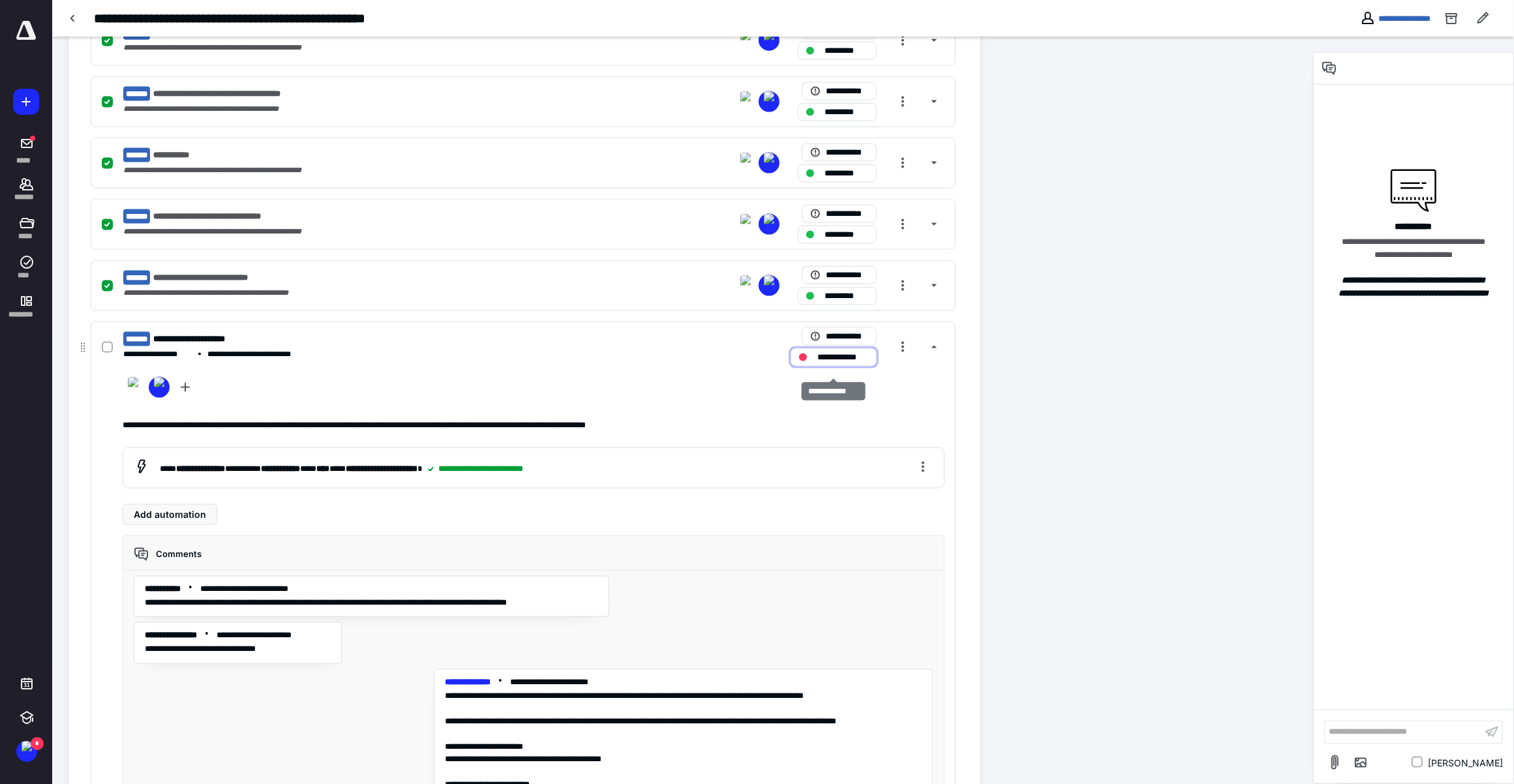 click on "**********" at bounding box center [834, 357] 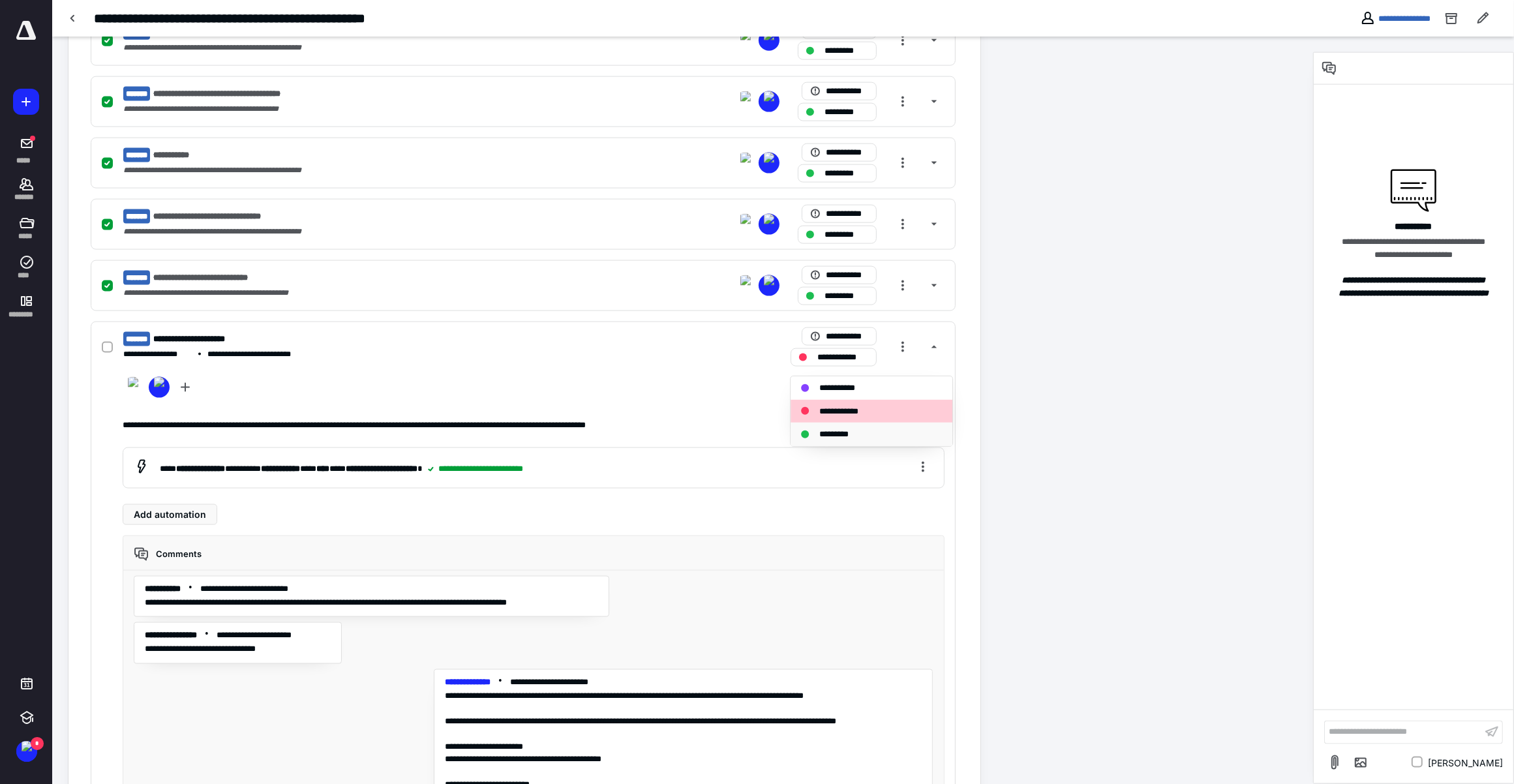 click on "*********" at bounding box center [841, 434] 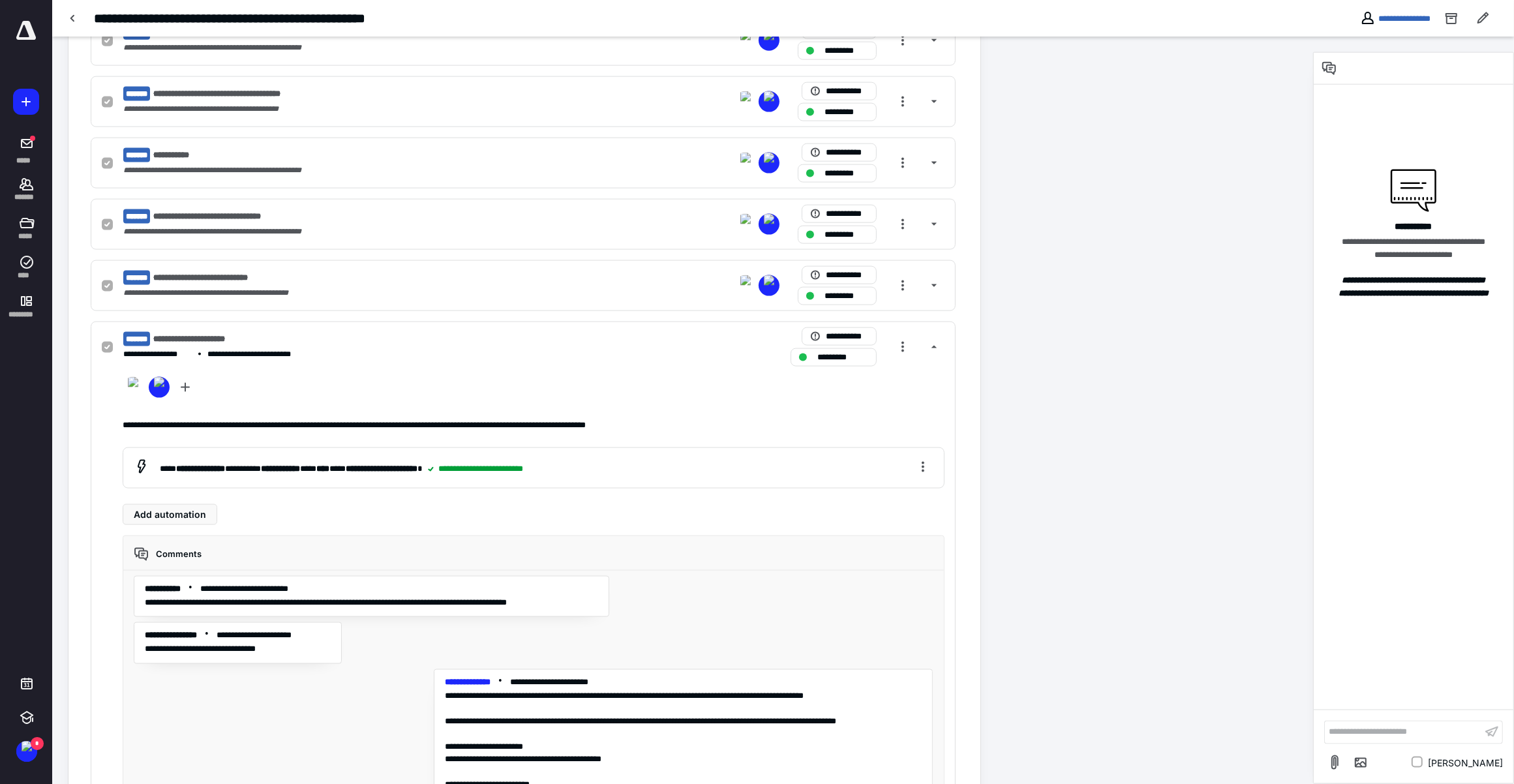 scroll, scrollTop: 295, scrollLeft: 0, axis: vertical 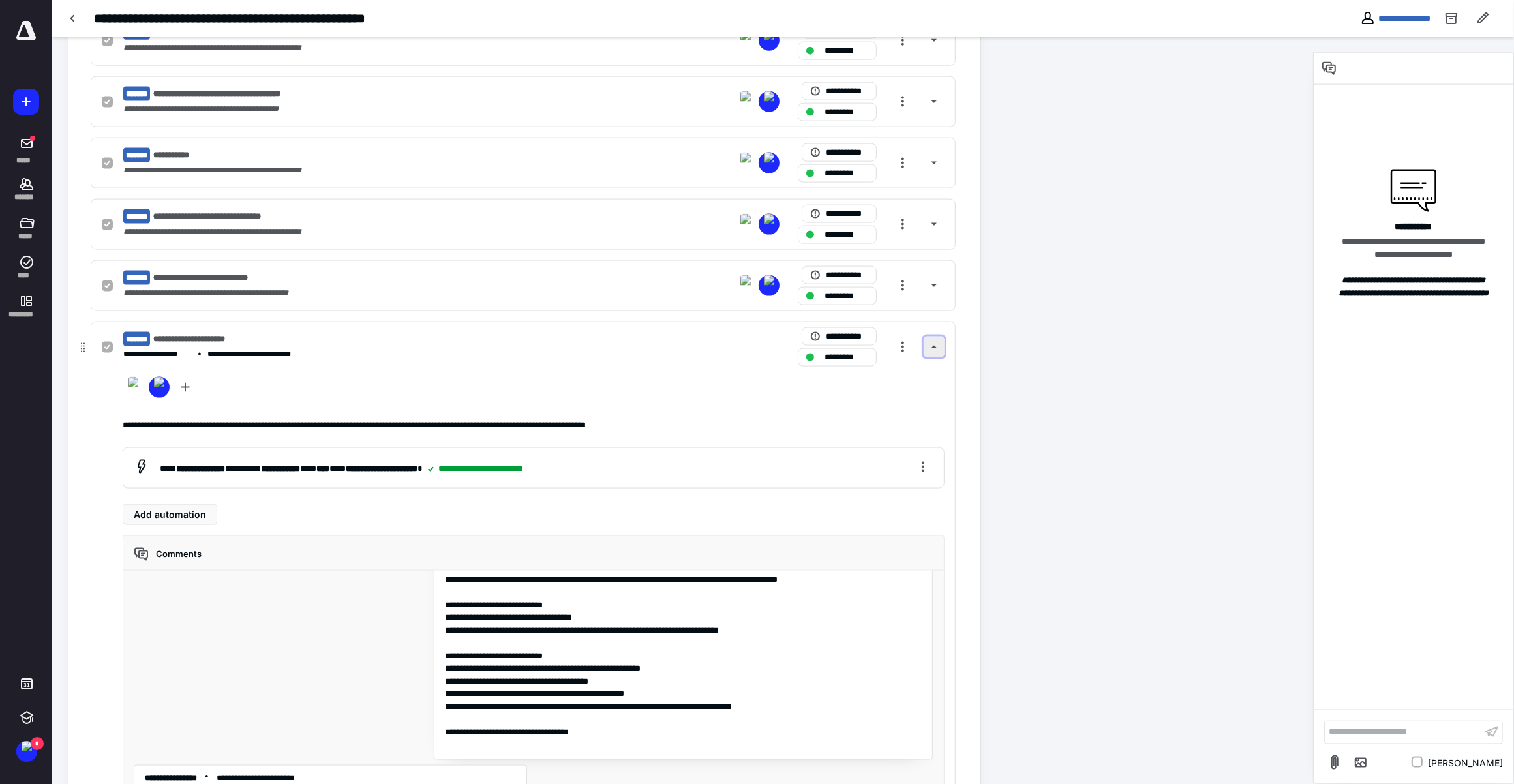 click at bounding box center (934, 347) 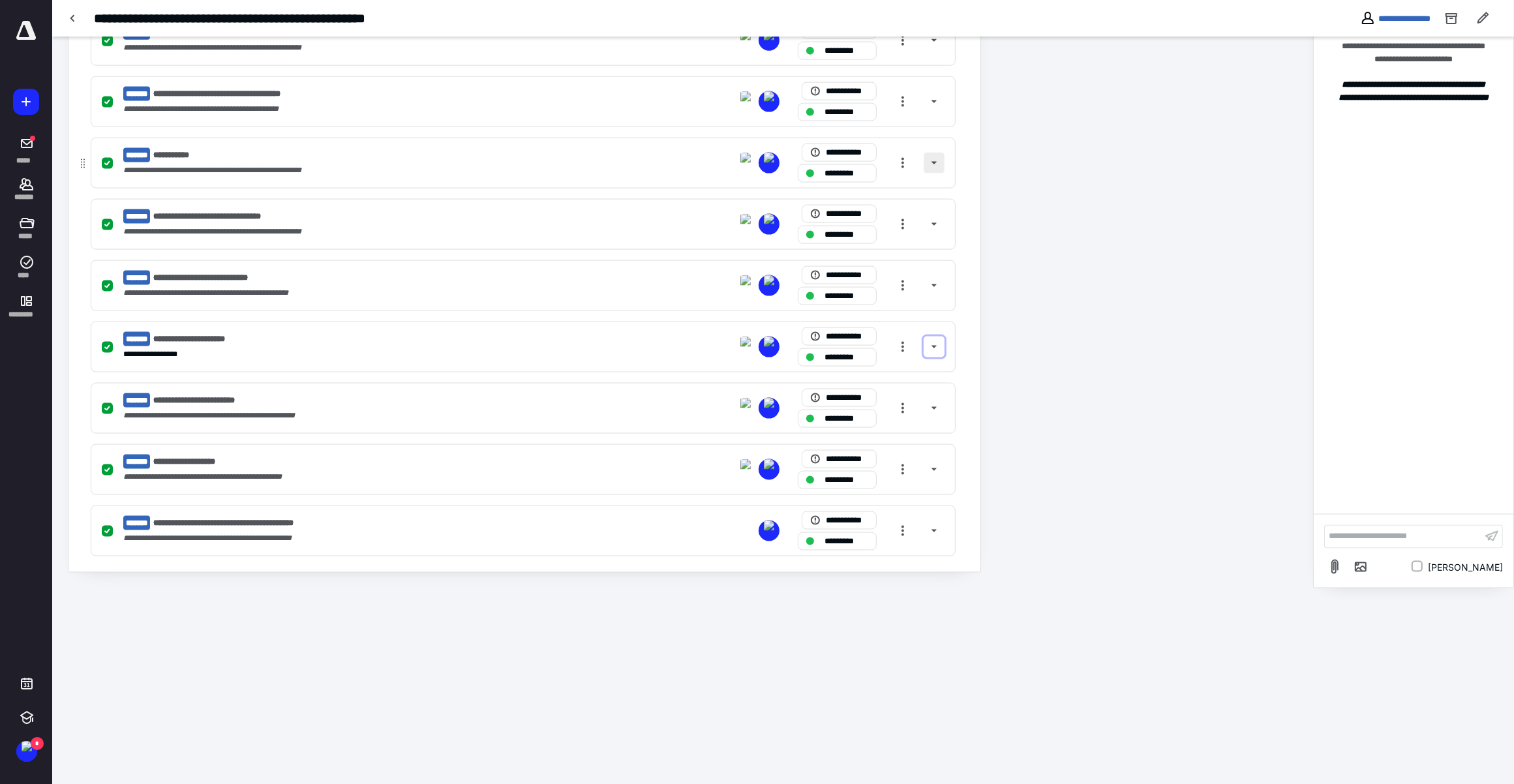 scroll, scrollTop: 2016, scrollLeft: 0, axis: vertical 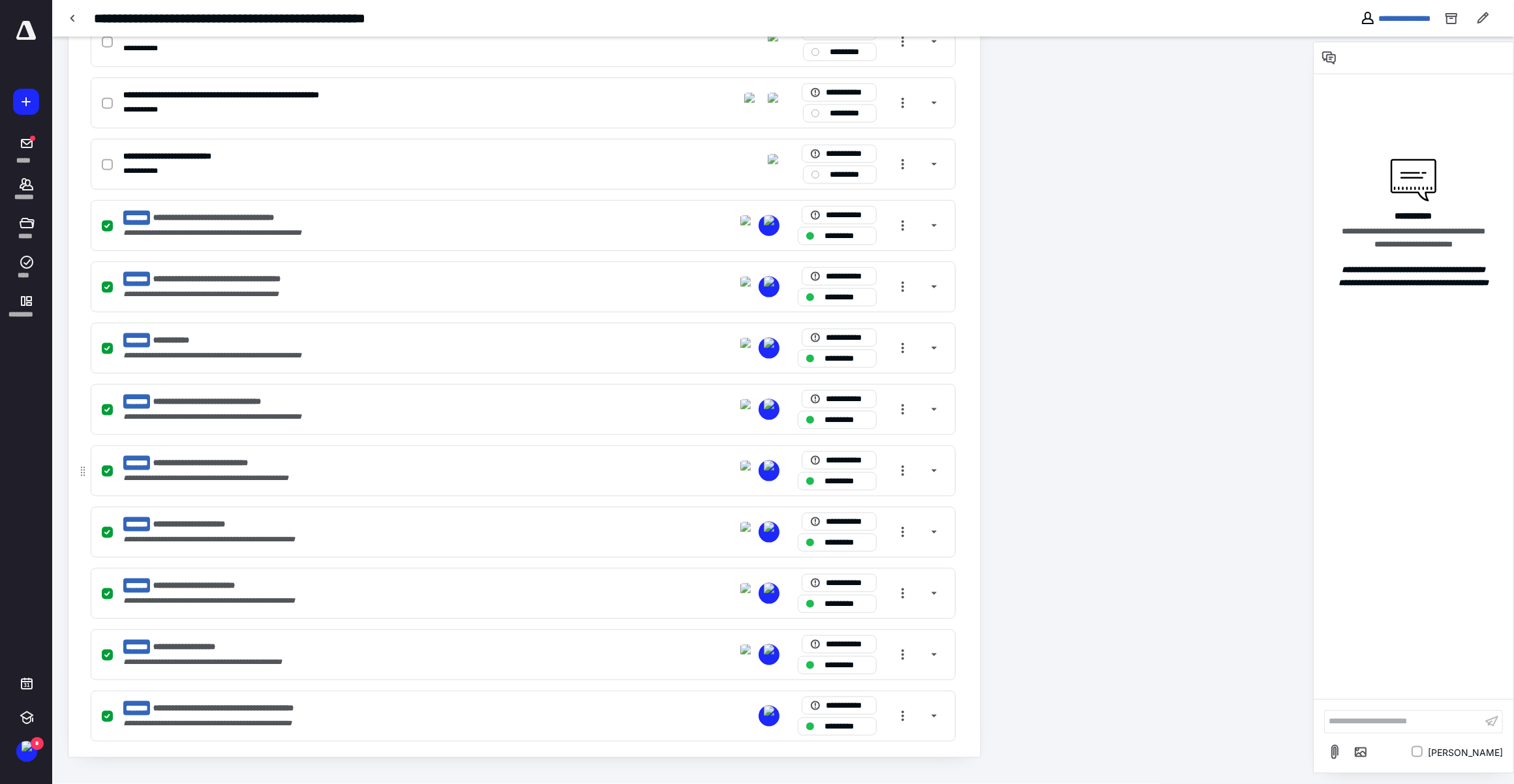 click on "**********" at bounding box center (352, 463) 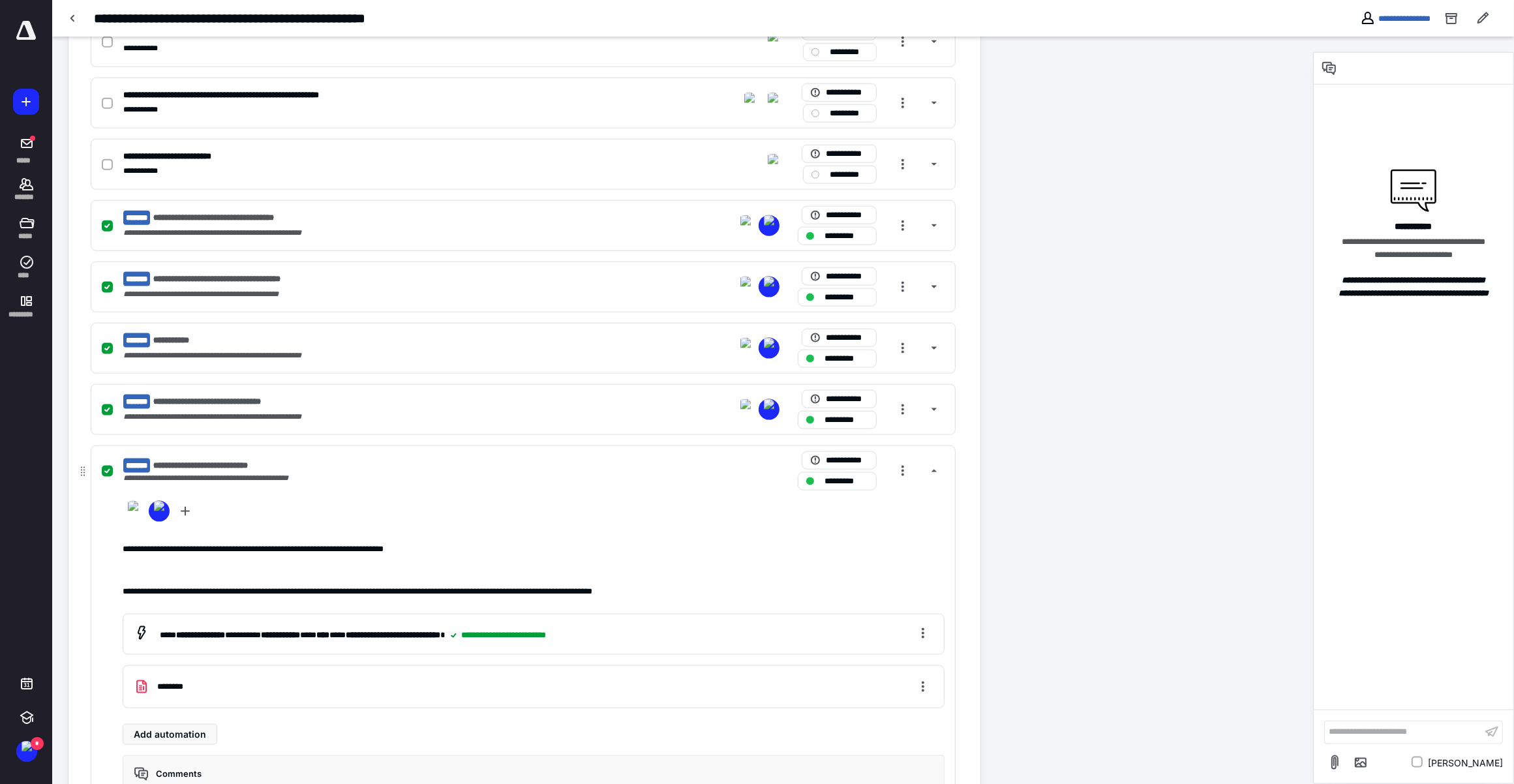scroll, scrollTop: 174, scrollLeft: 0, axis: vertical 